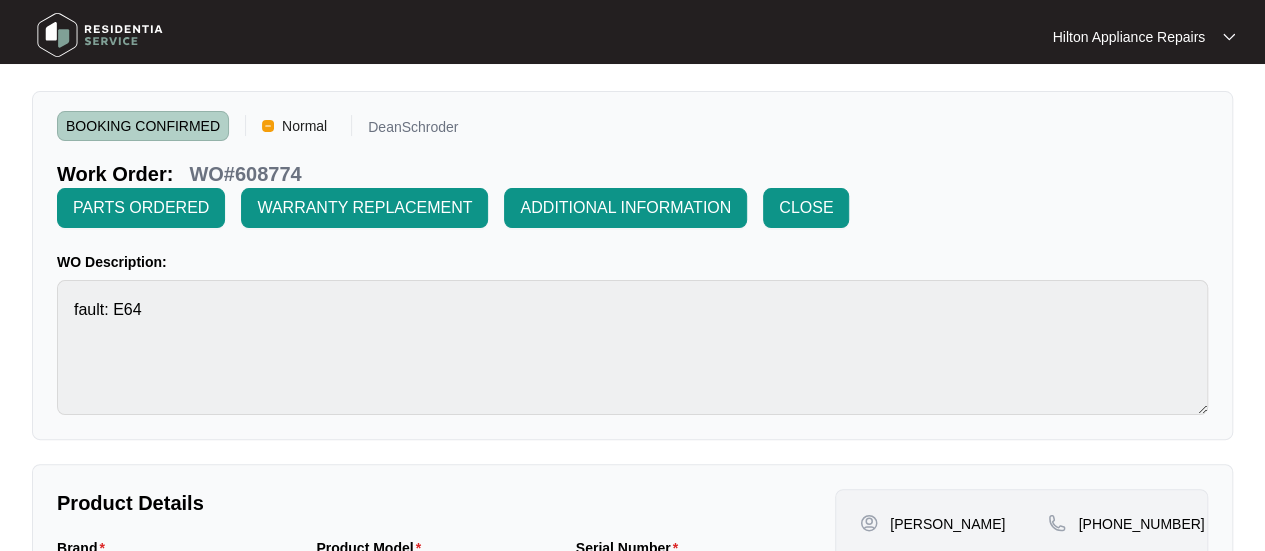 scroll, scrollTop: 0, scrollLeft: 0, axis: both 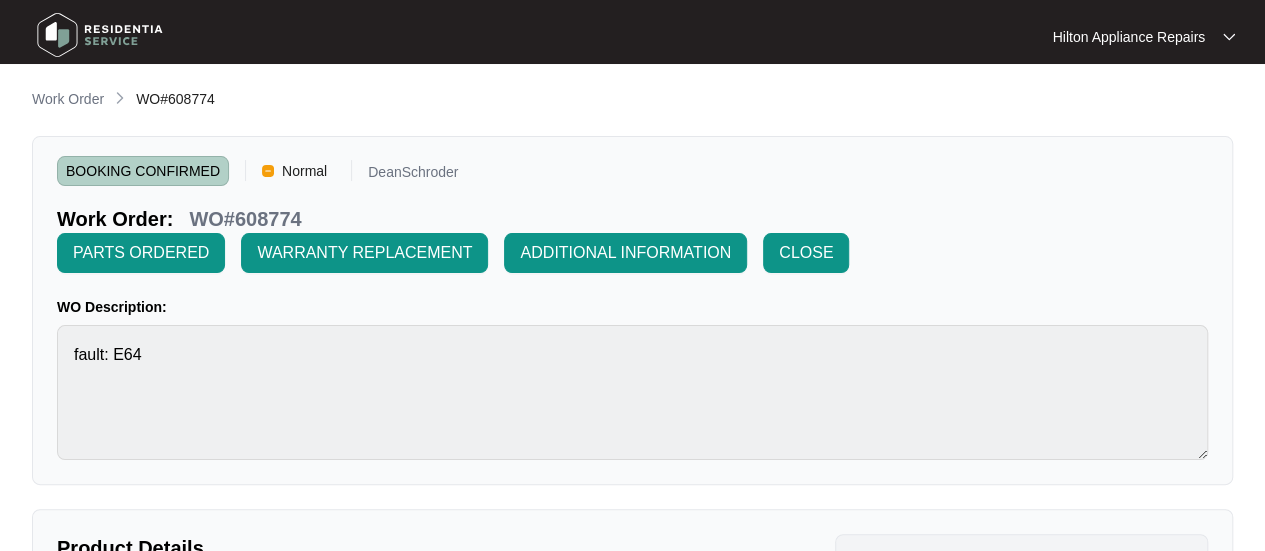 click on "Work Order" at bounding box center [68, 99] 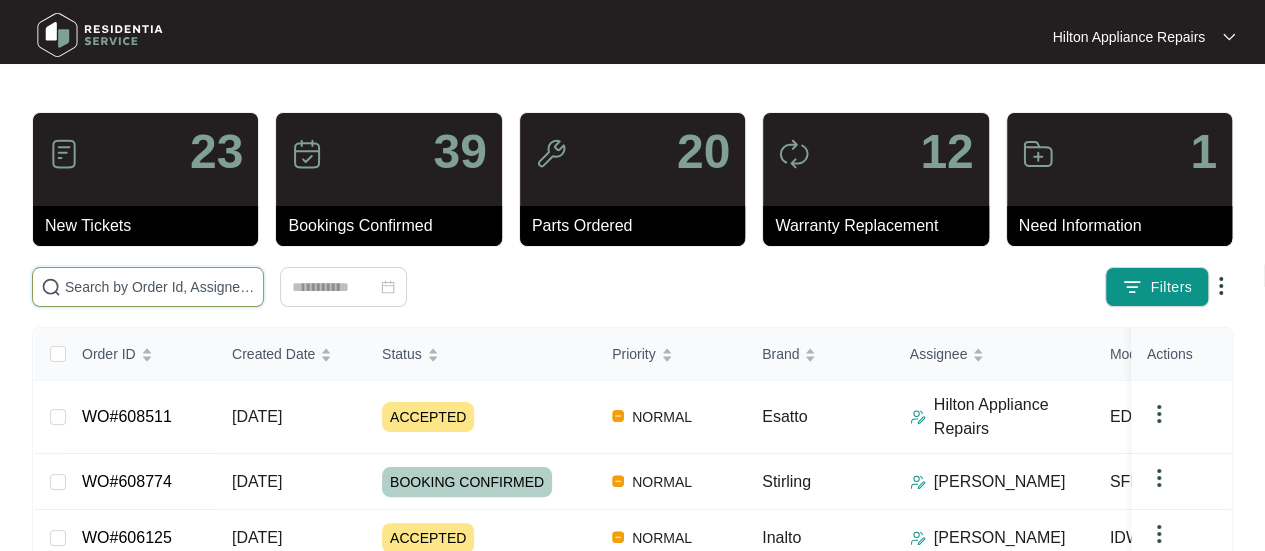 click at bounding box center [160, 287] 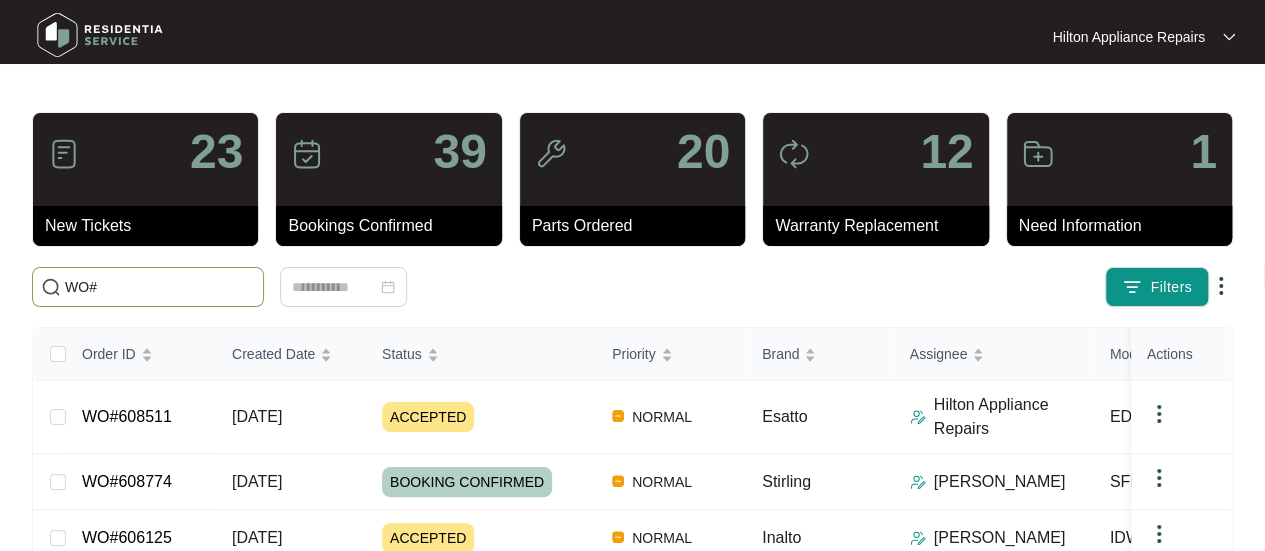 paste on "608816" 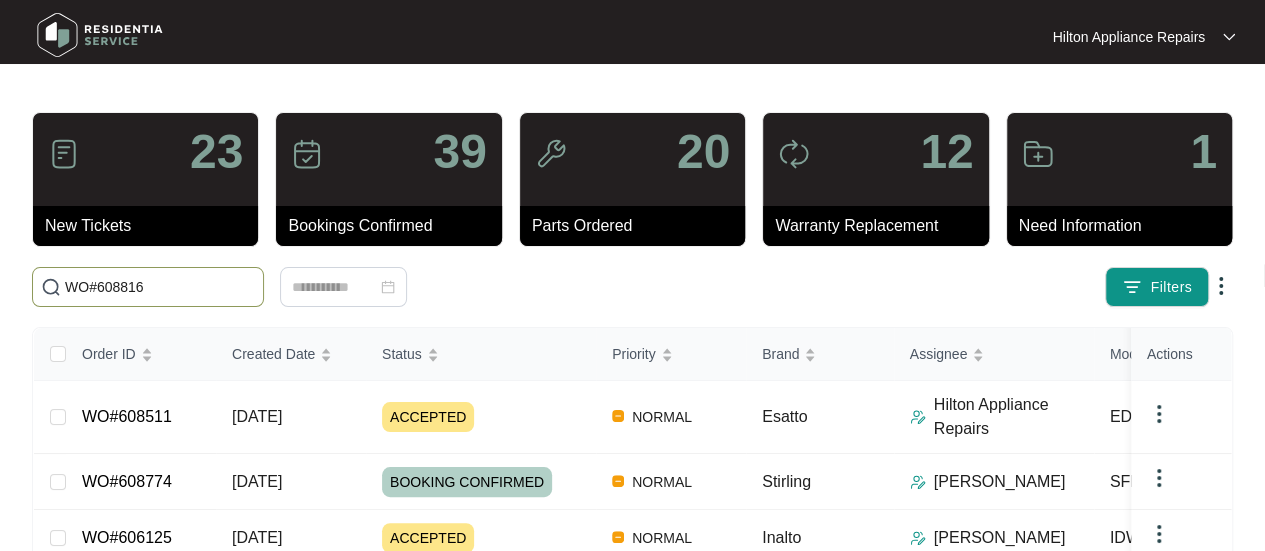 type on "WO#608816" 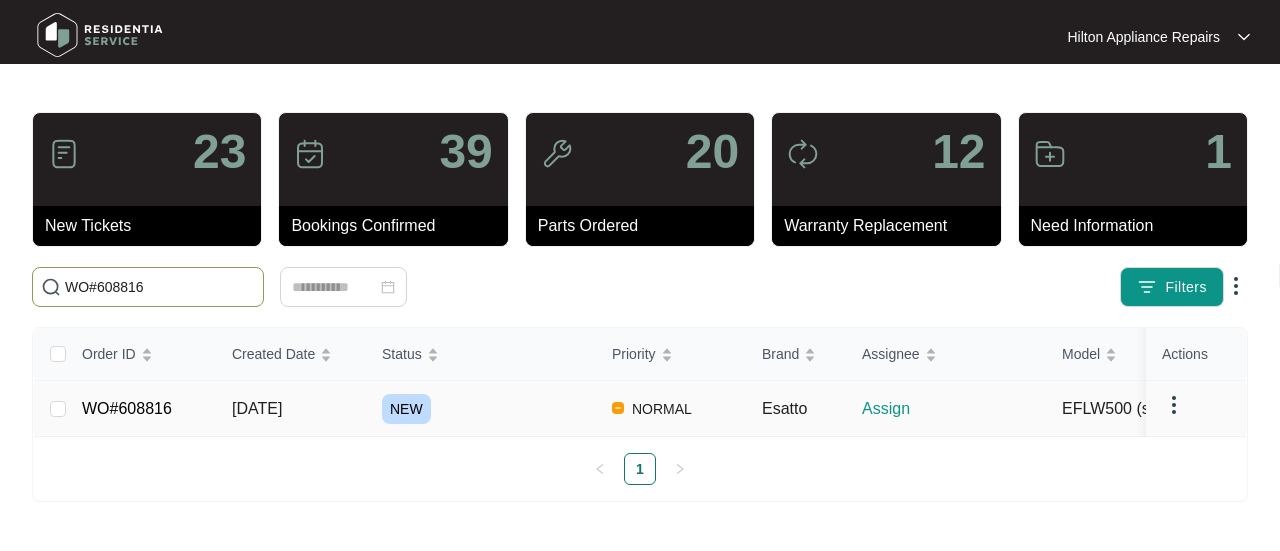 click on "[DATE]" at bounding box center [257, 408] 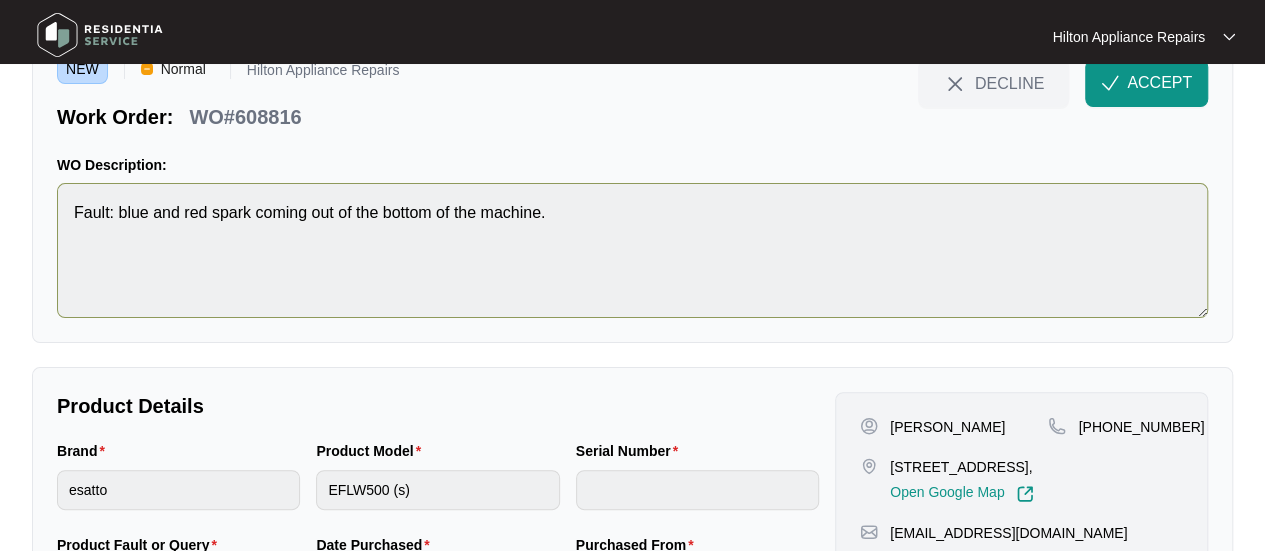 scroll, scrollTop: 0, scrollLeft: 0, axis: both 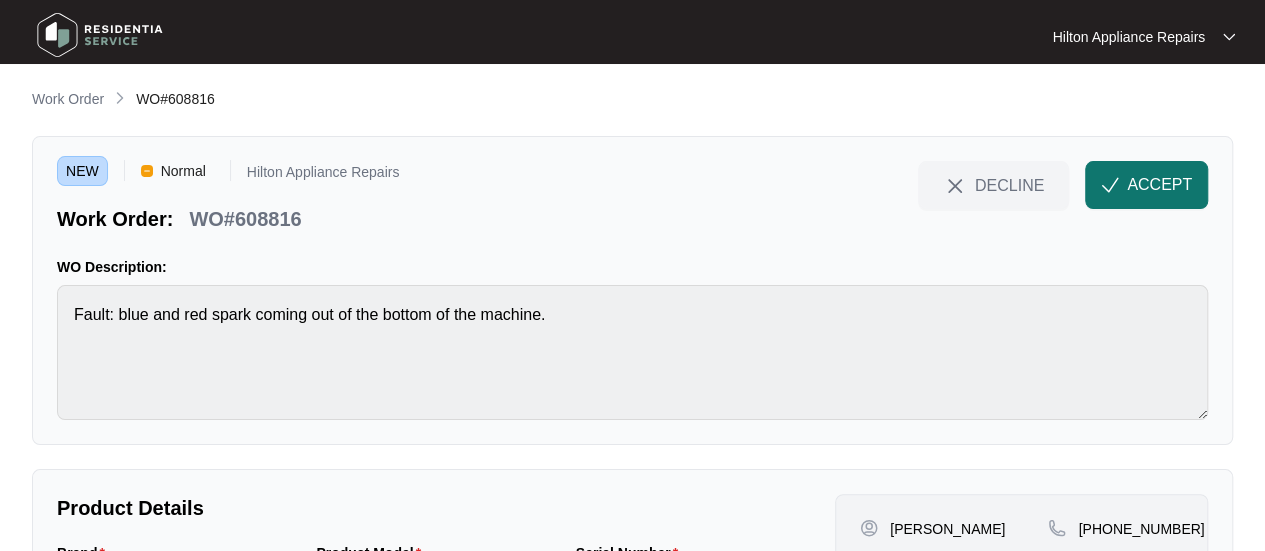 click on "ACCEPT" at bounding box center (1146, 185) 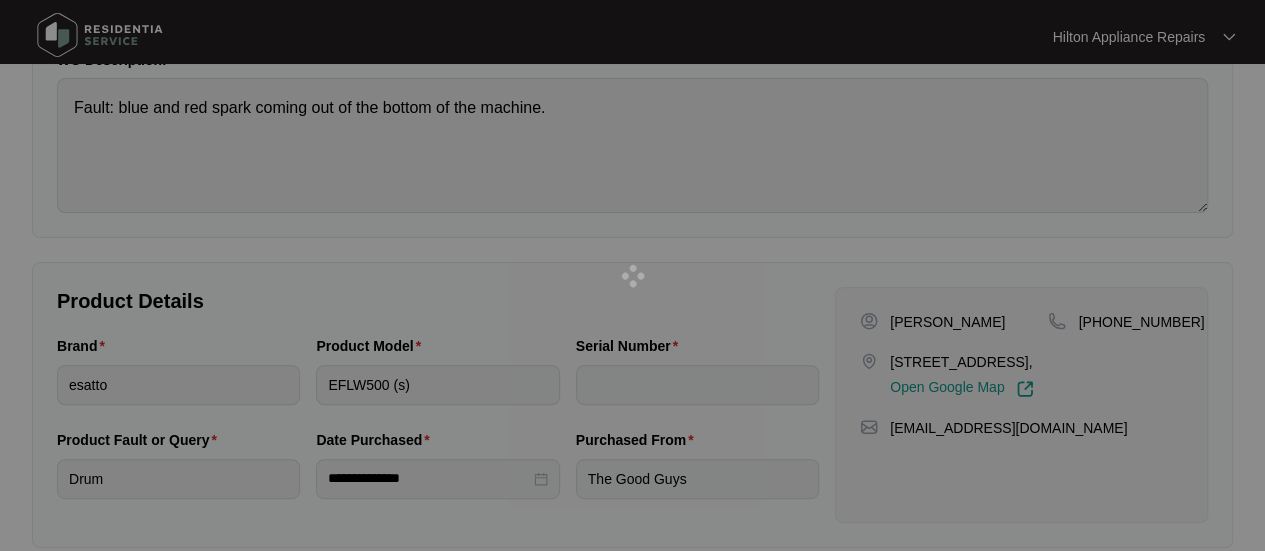 scroll, scrollTop: 233, scrollLeft: 0, axis: vertical 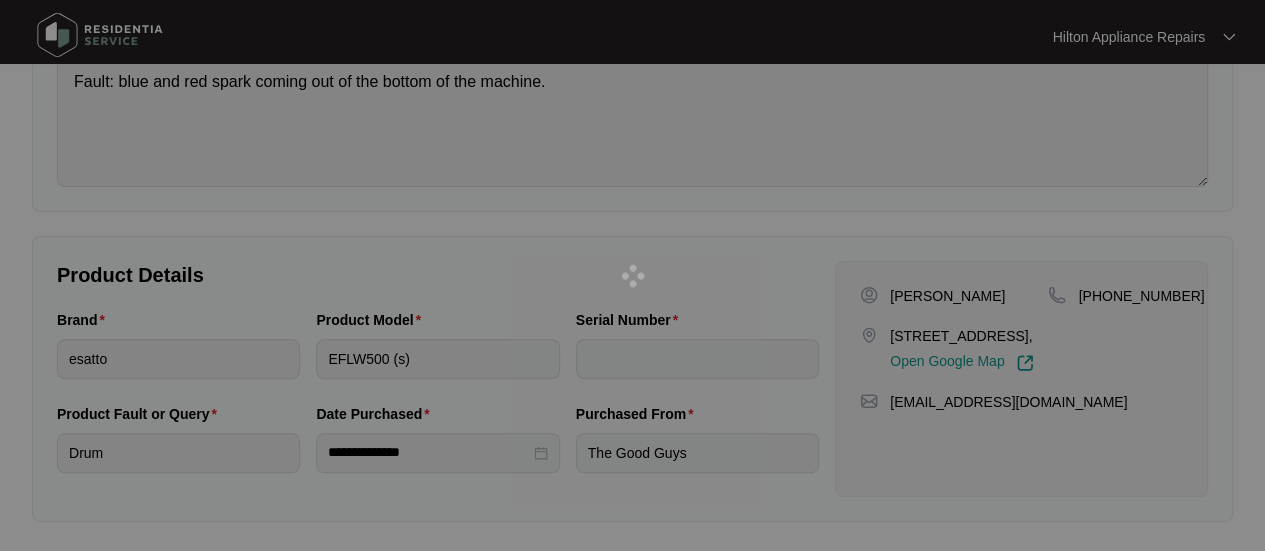 drag, startPoint x: 1022, startPoint y: 334, endPoint x: 1073, endPoint y: 337, distance: 51.088158 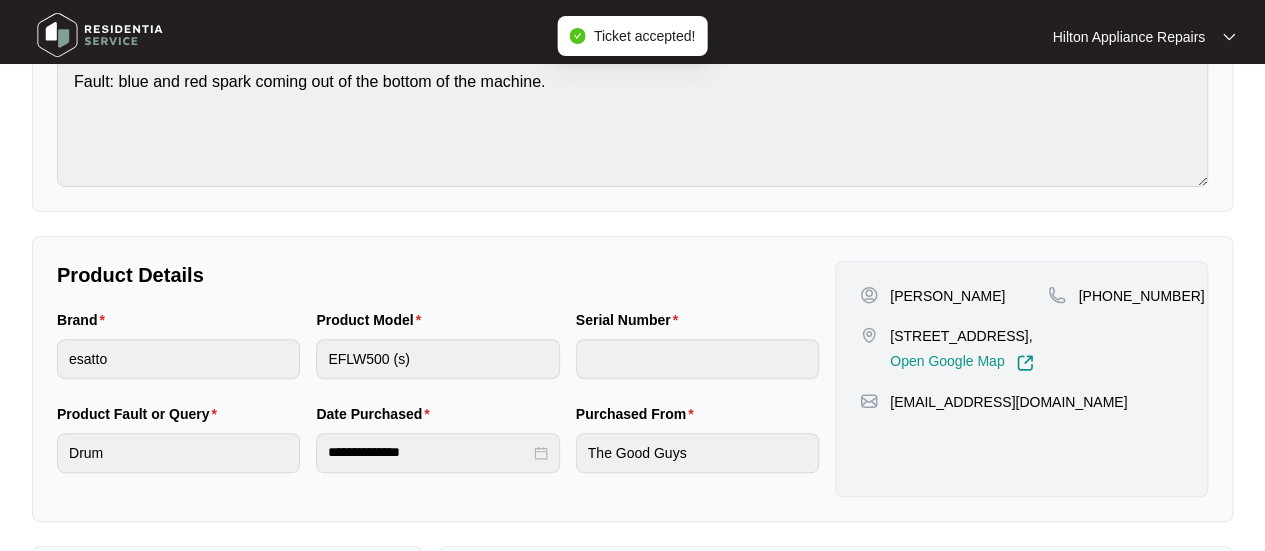drag, startPoint x: 1032, startPoint y: 331, endPoint x: 888, endPoint y: 332, distance: 144.00348 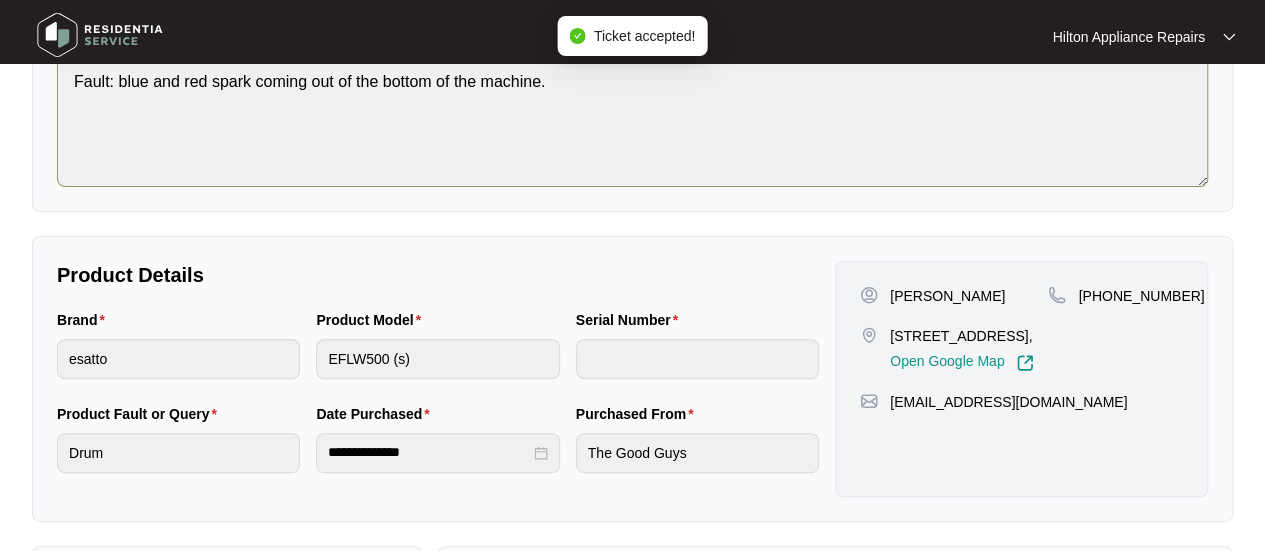 copy on "[STREET_ADDRESS]" 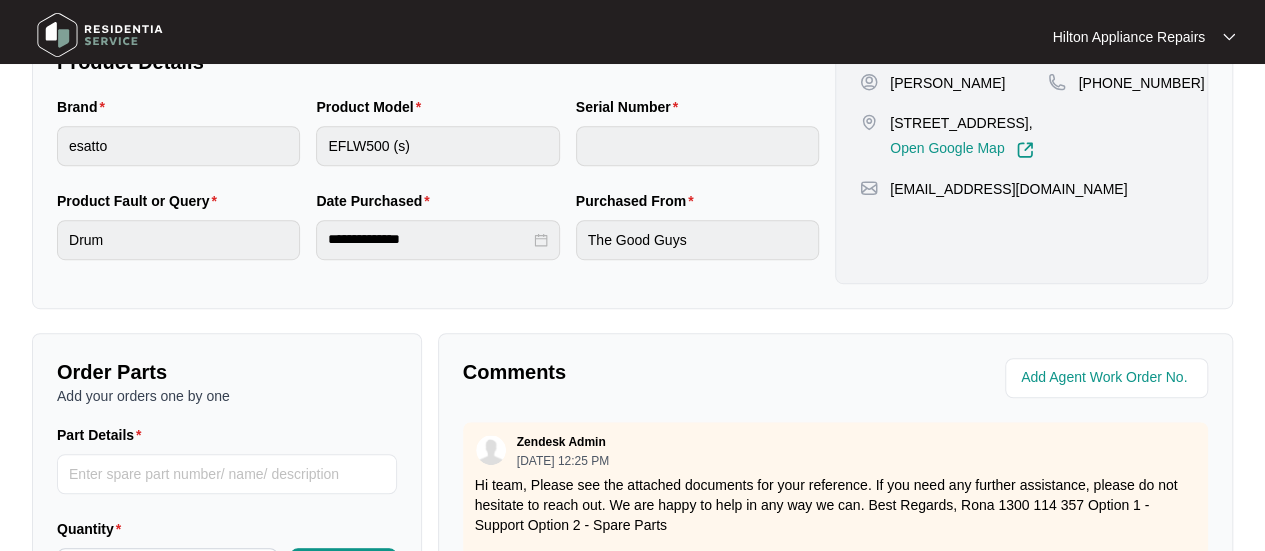 scroll, scrollTop: 200, scrollLeft: 0, axis: vertical 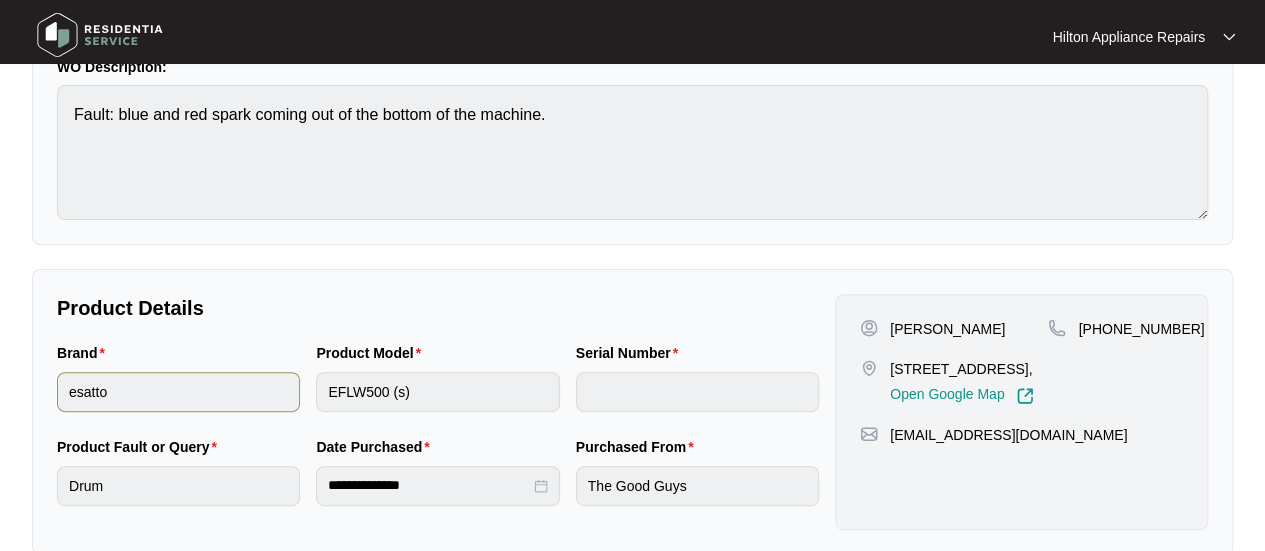 click on "Brand esatto Product Model EFLW500 (s) Serial Number" at bounding box center [438, 389] 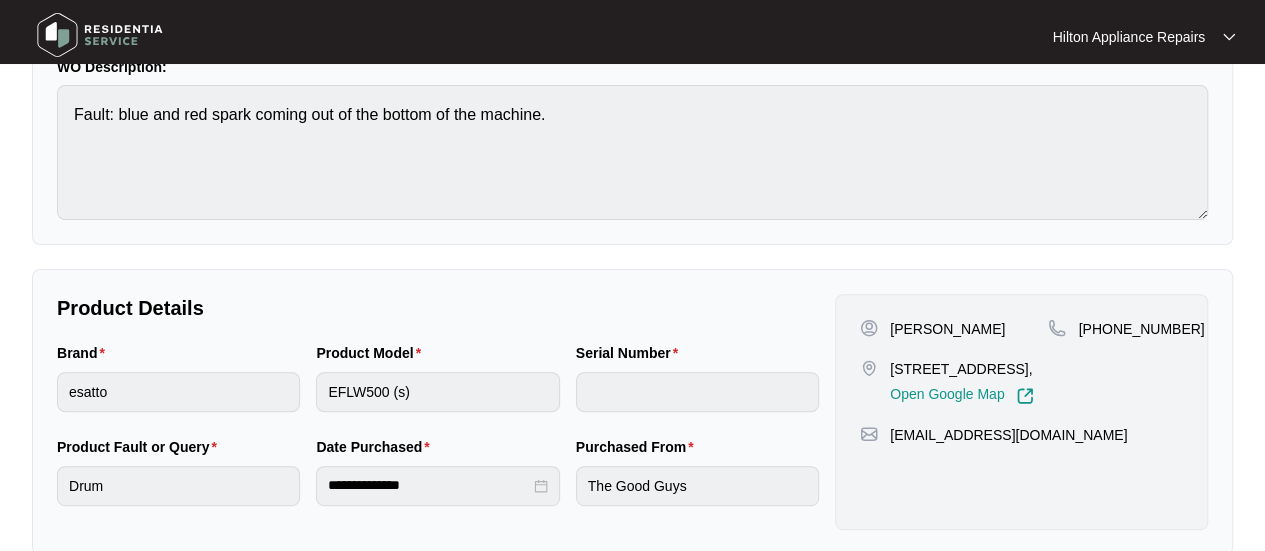 drag, startPoint x: 1026, startPoint y: 362, endPoint x: 870, endPoint y: 359, distance: 156.02884 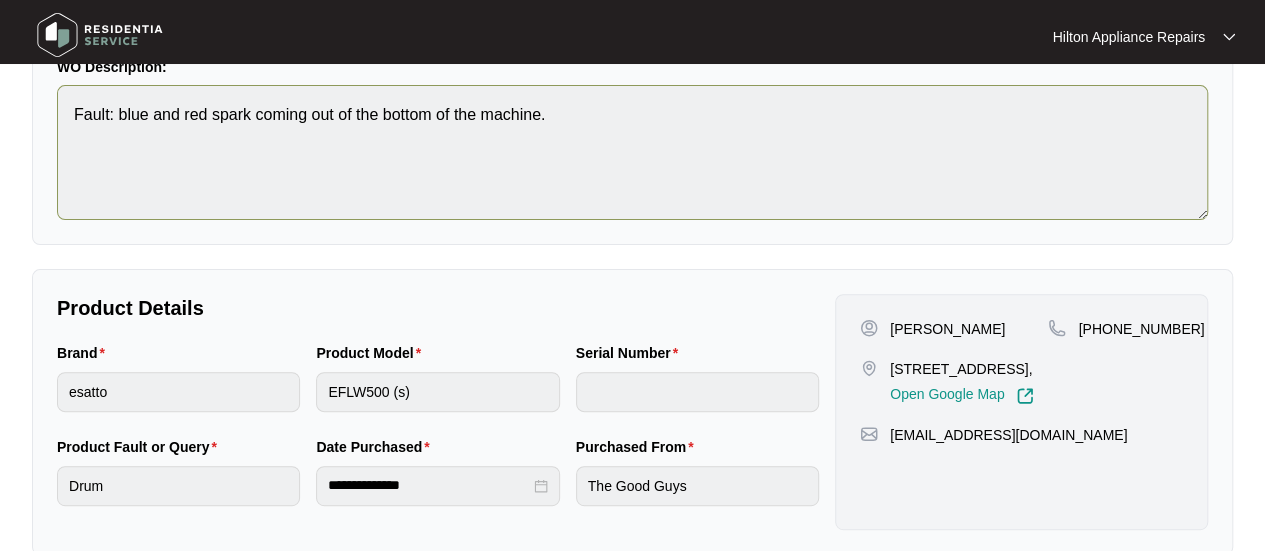 copy on "478177862" 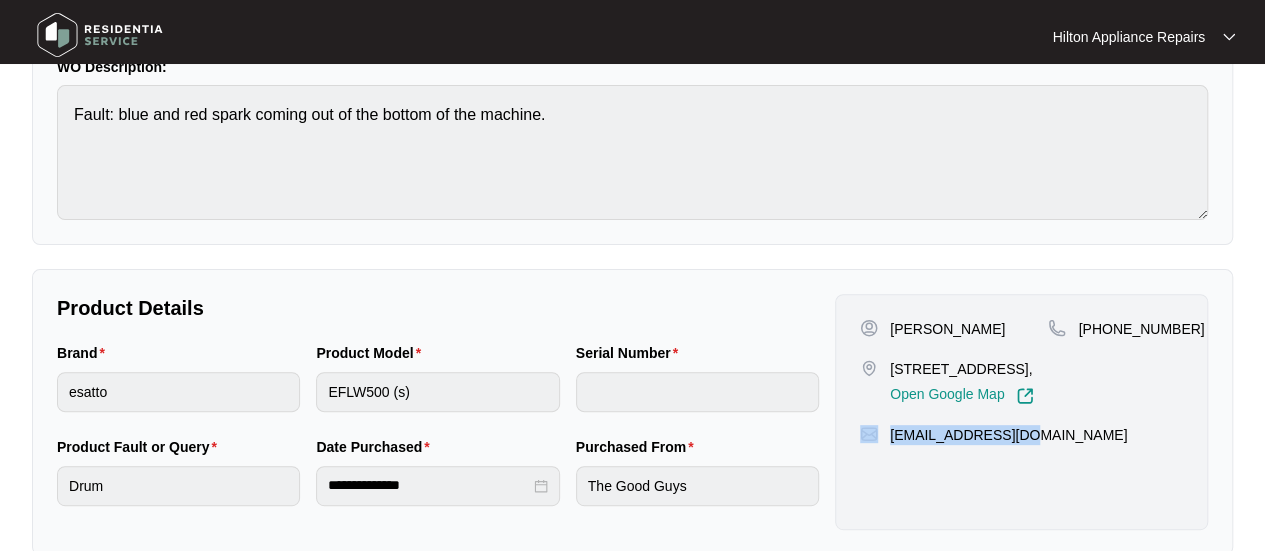 drag, startPoint x: 1024, startPoint y: 449, endPoint x: 830, endPoint y: 448, distance: 194.00258 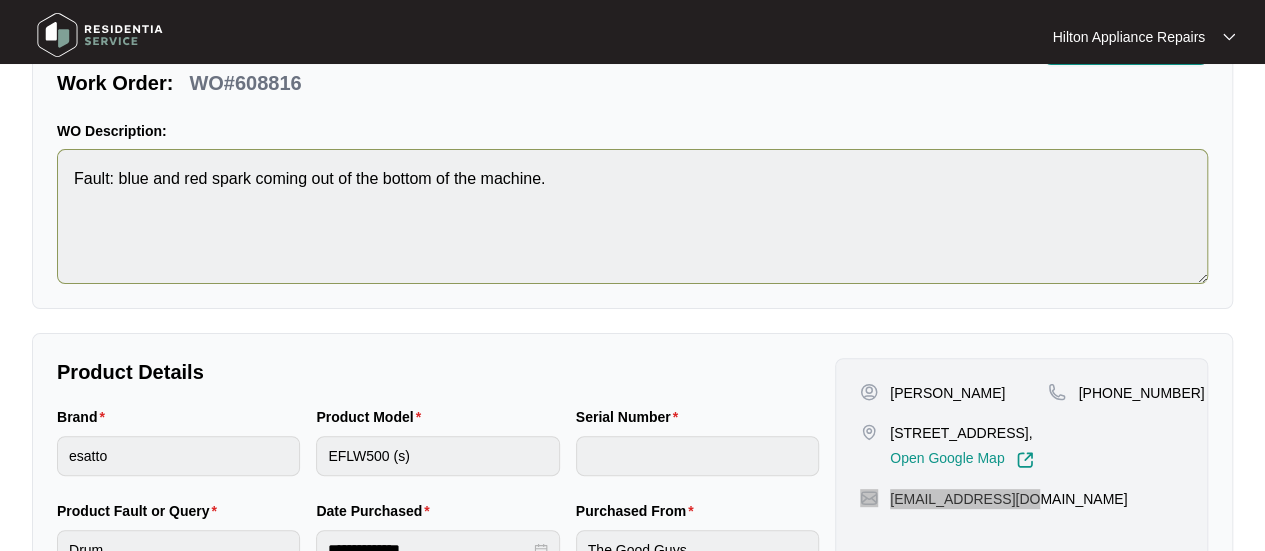 scroll, scrollTop: 0, scrollLeft: 0, axis: both 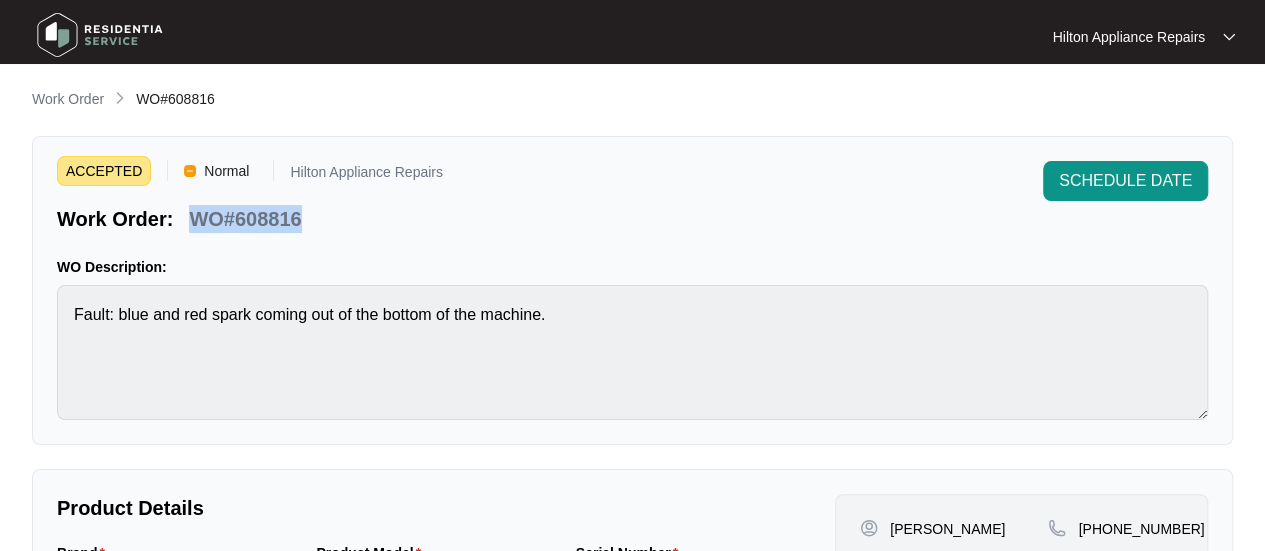 drag, startPoint x: 303, startPoint y: 225, endPoint x: 181, endPoint y: 221, distance: 122.06556 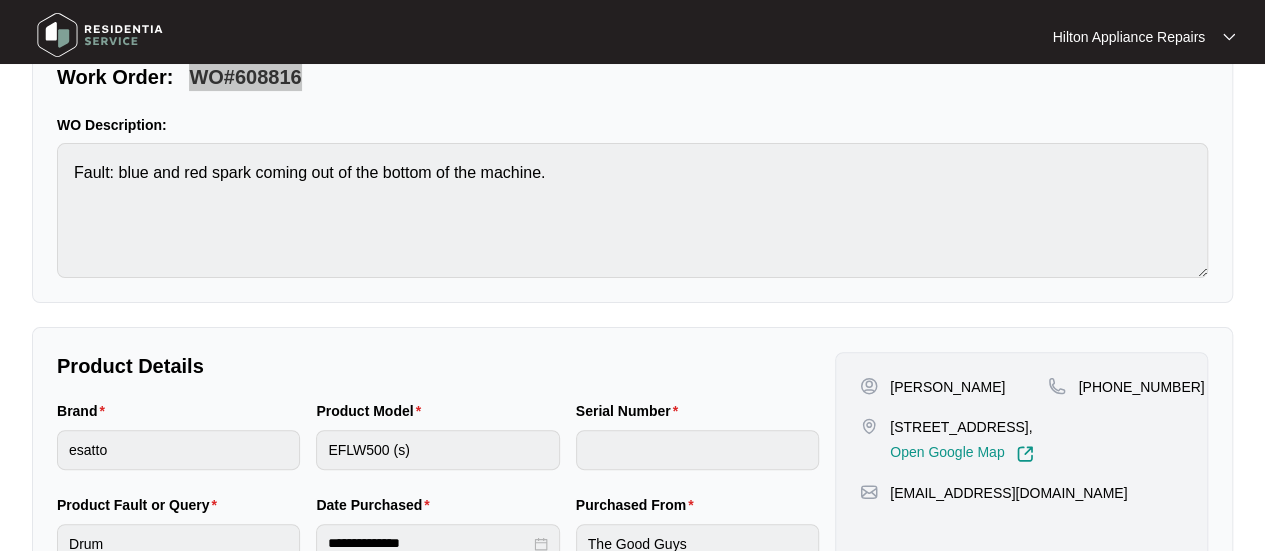 scroll, scrollTop: 200, scrollLeft: 0, axis: vertical 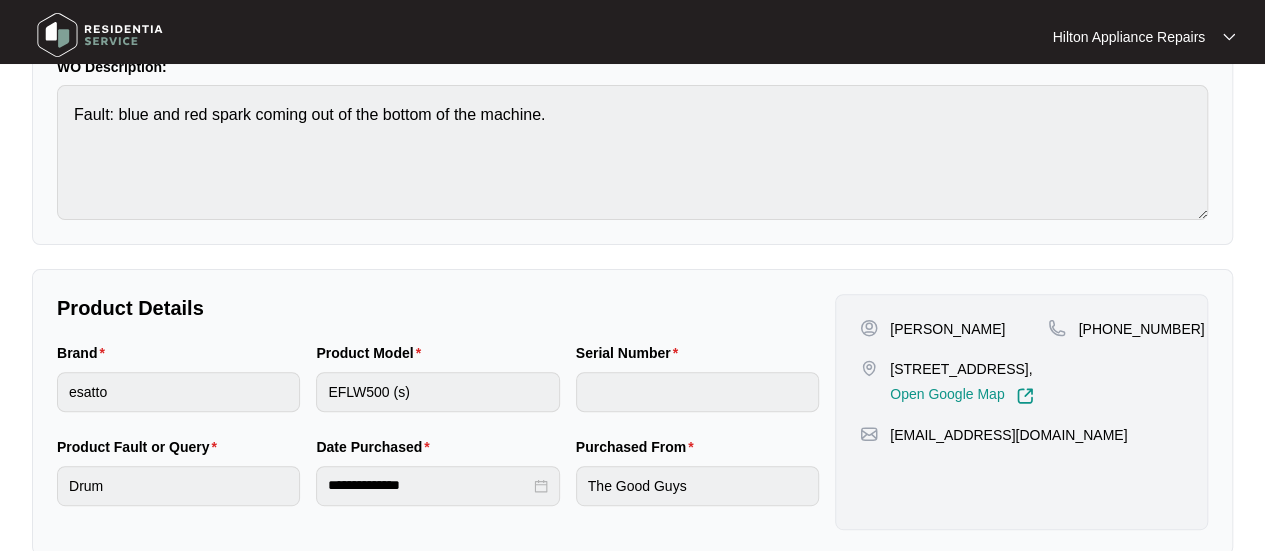 click on "Brand esatto Product Model EFLW500 (s) Serial Number" at bounding box center (438, 389) 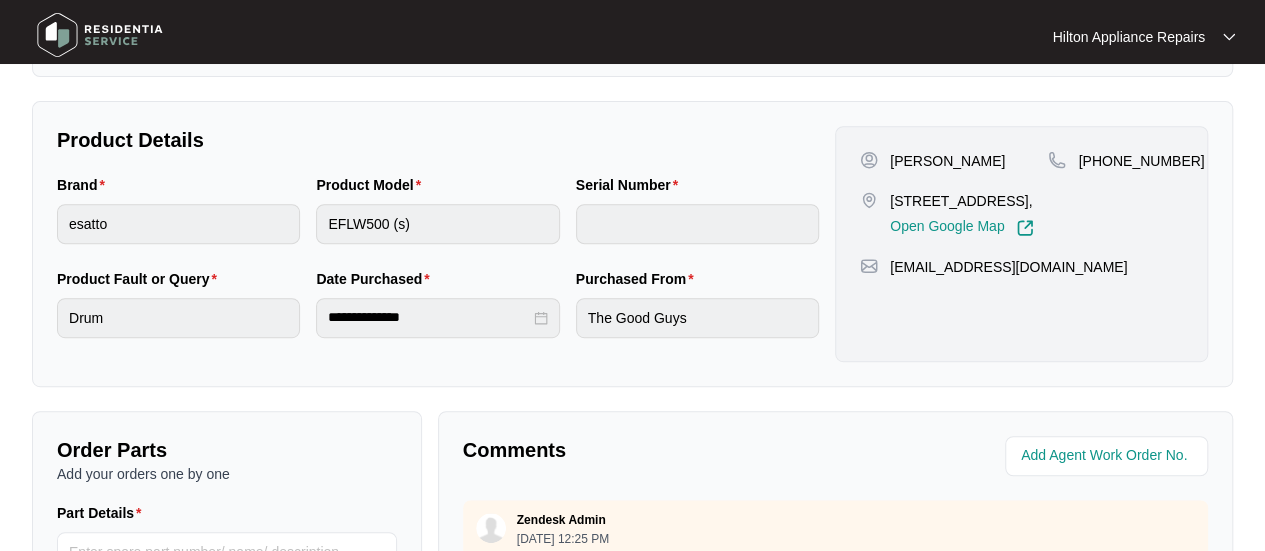scroll, scrollTop: 400, scrollLeft: 0, axis: vertical 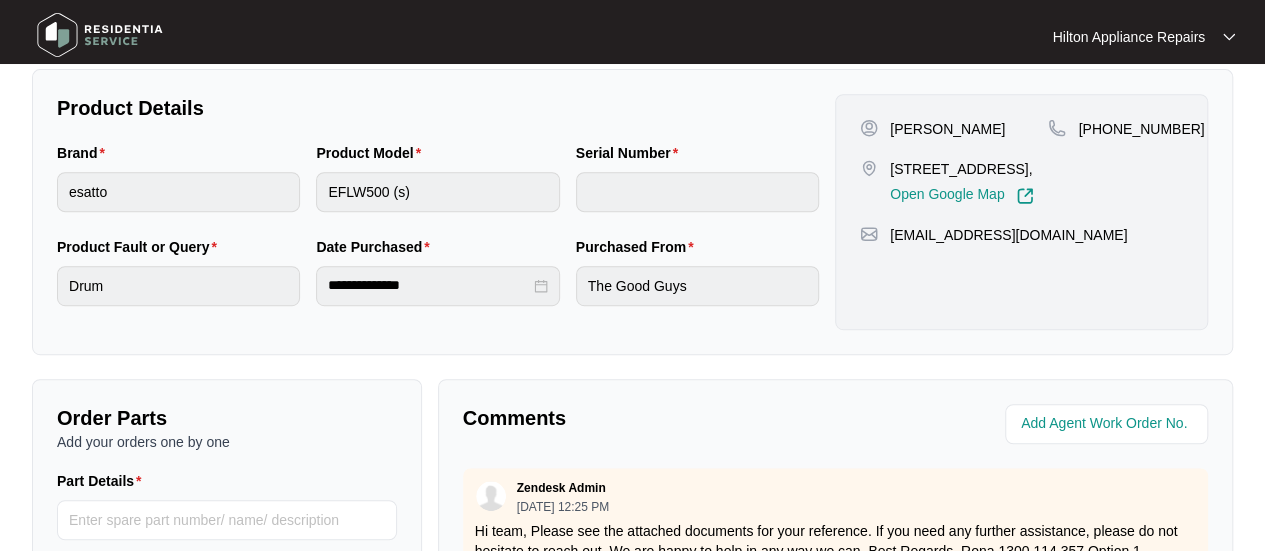 drag, startPoint x: 1056, startPoint y: 166, endPoint x: 1053, endPoint y: 197, distance: 31.144823 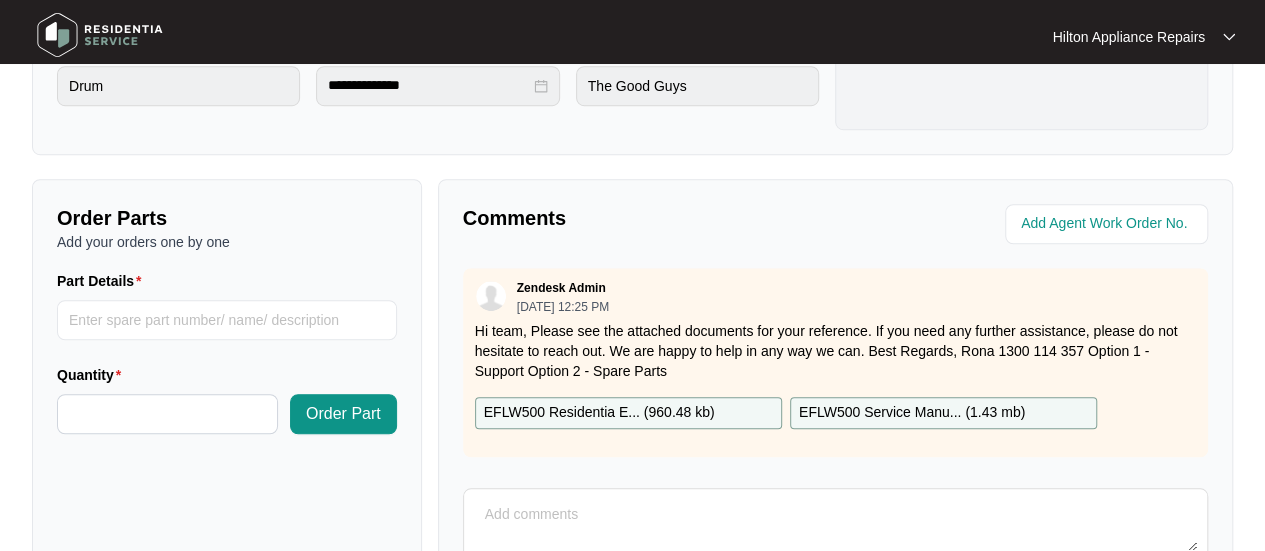 scroll, scrollTop: 200, scrollLeft: 0, axis: vertical 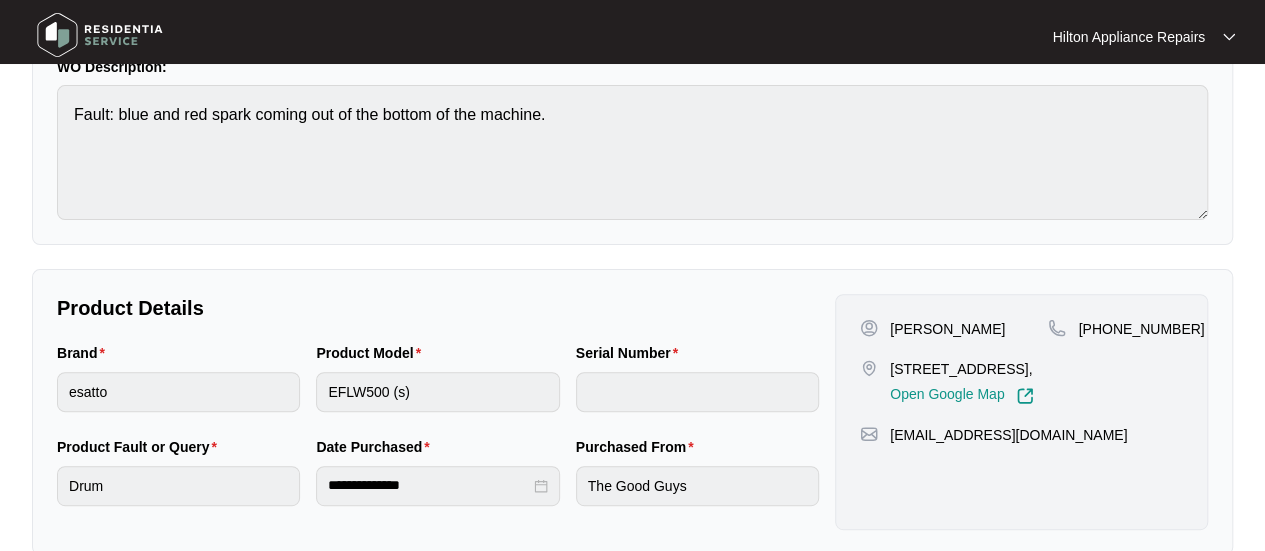 drag, startPoint x: 1172, startPoint y: 329, endPoint x: 1107, endPoint y: 324, distance: 65.192024 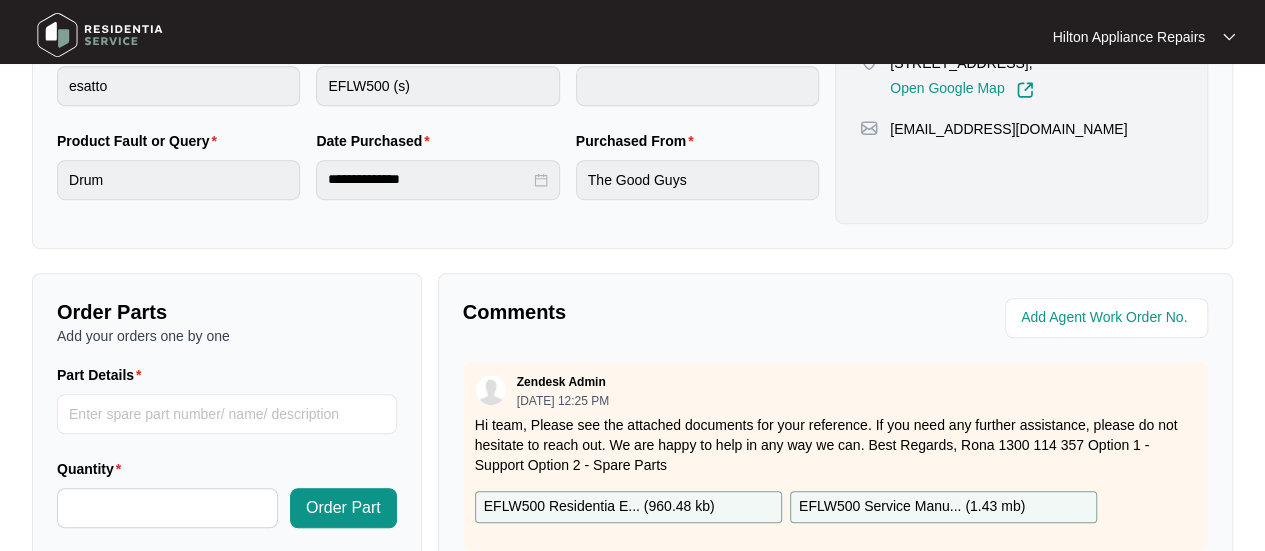 scroll, scrollTop: 700, scrollLeft: 0, axis: vertical 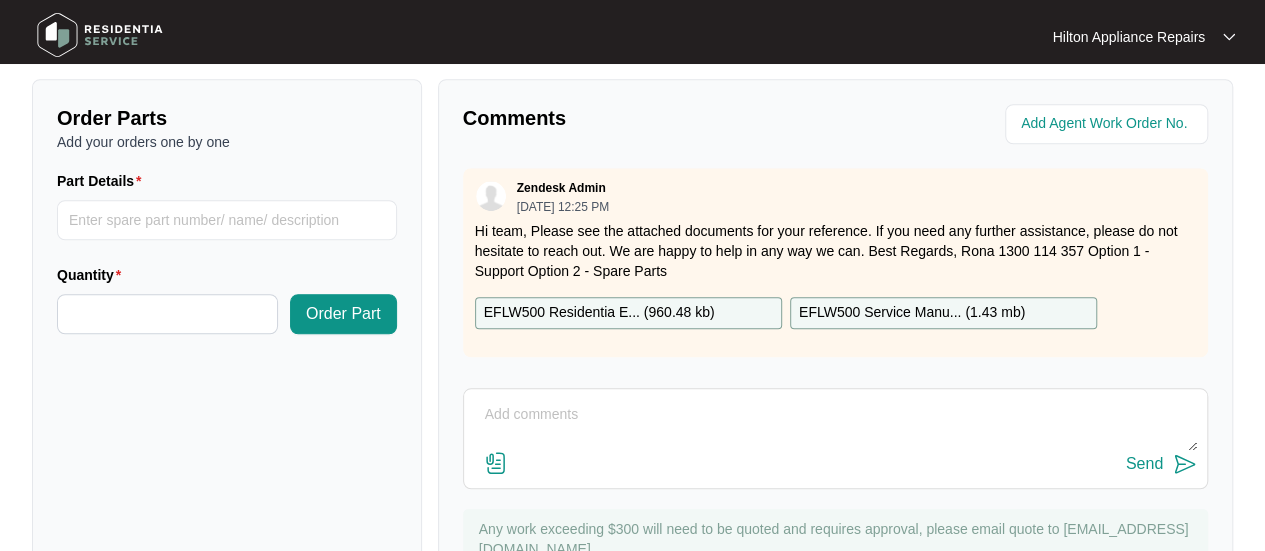 click at bounding box center [835, 425] 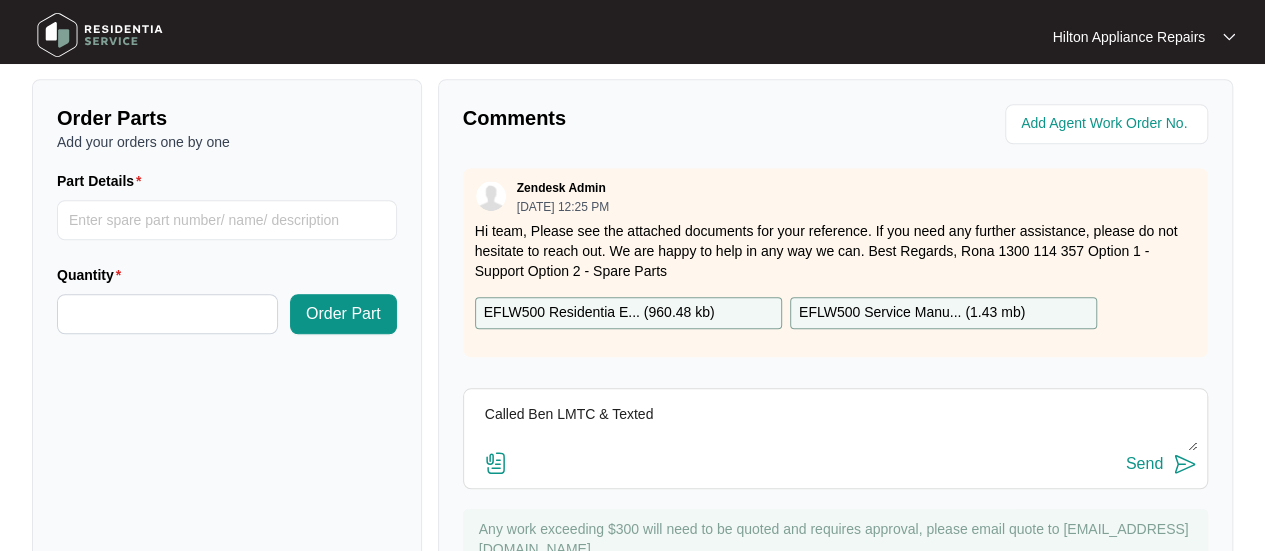 type on "Called Ben LMTC & Texted" 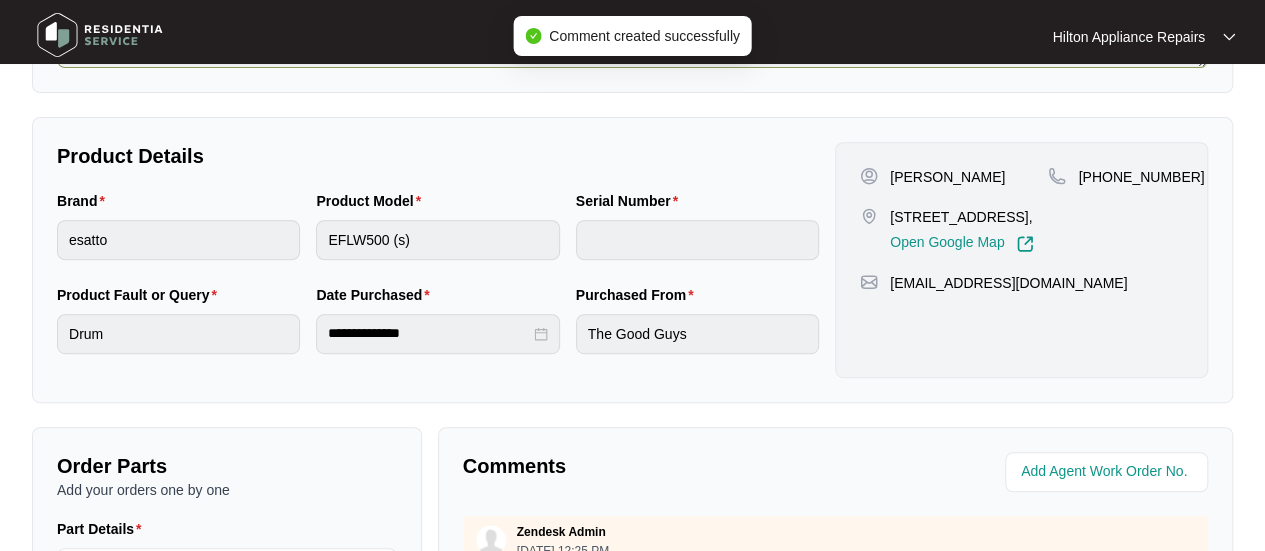 scroll, scrollTop: 400, scrollLeft: 0, axis: vertical 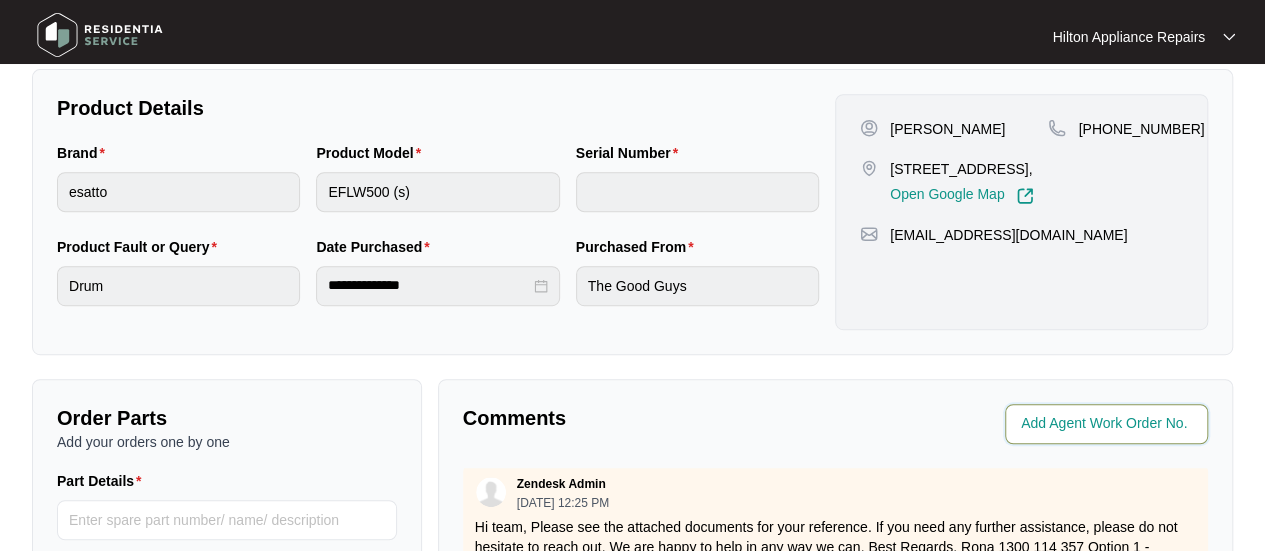 click at bounding box center [1108, 424] 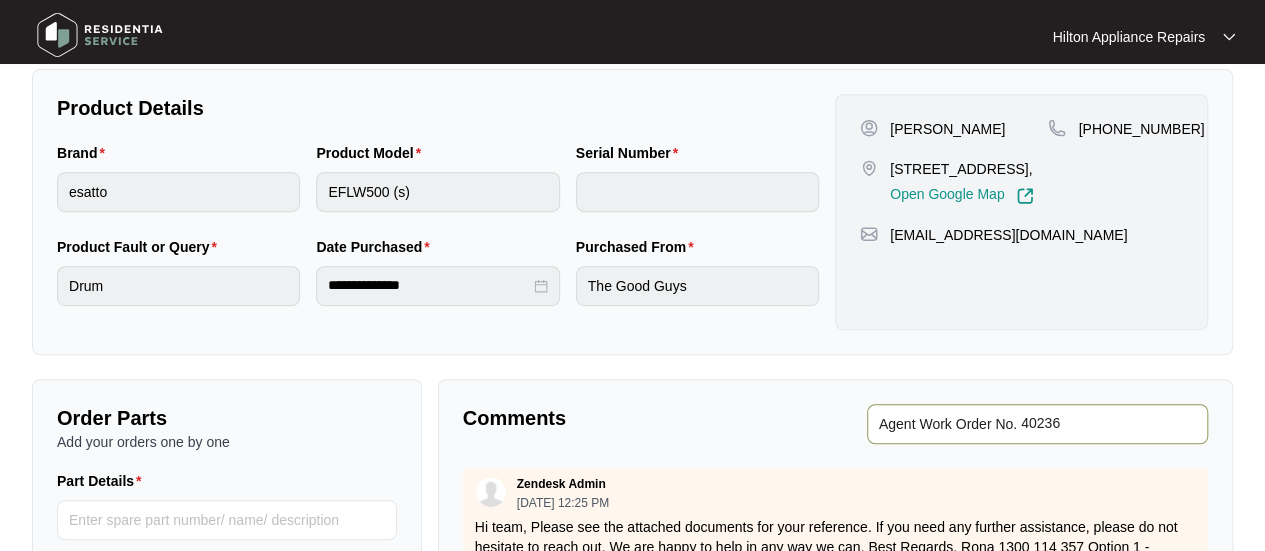 type on "40236" 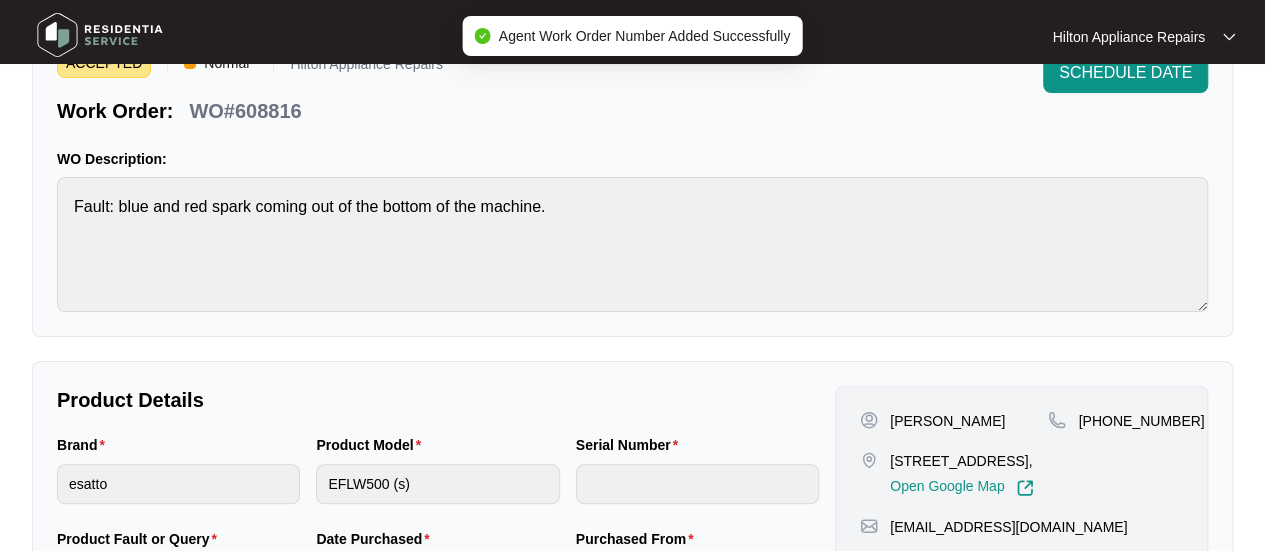 scroll, scrollTop: 0, scrollLeft: 0, axis: both 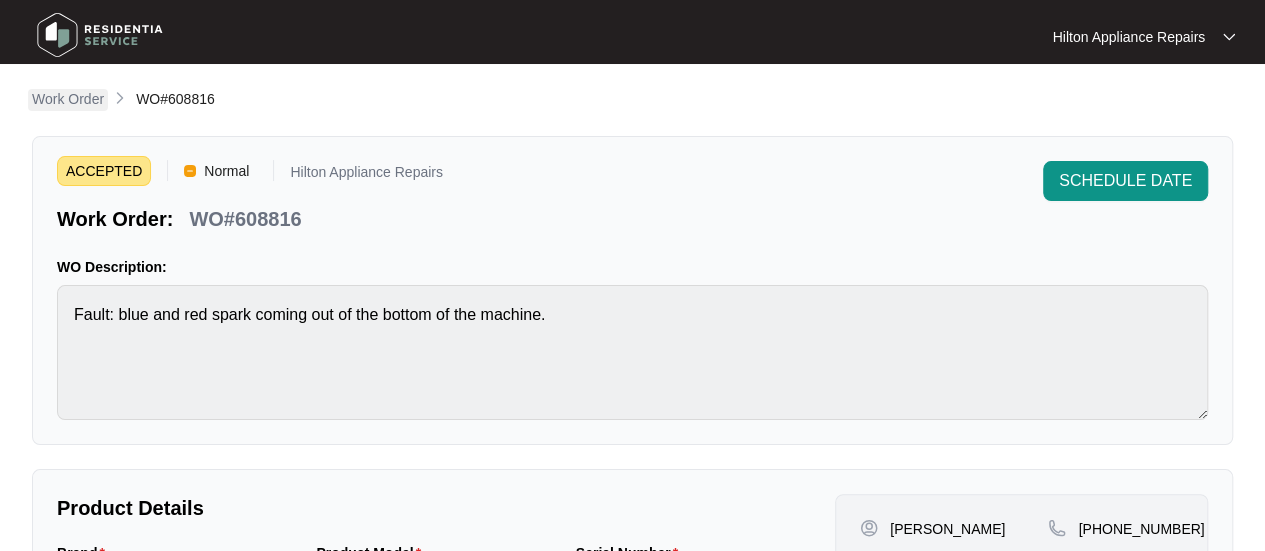 click on "Work Order" at bounding box center (68, 99) 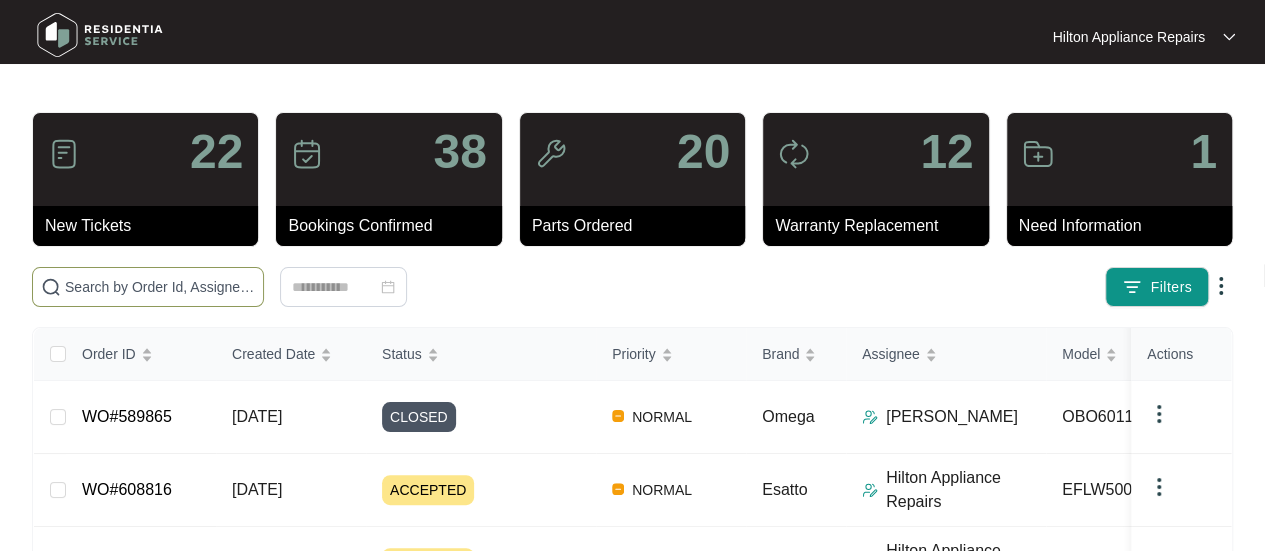 click at bounding box center [160, 287] 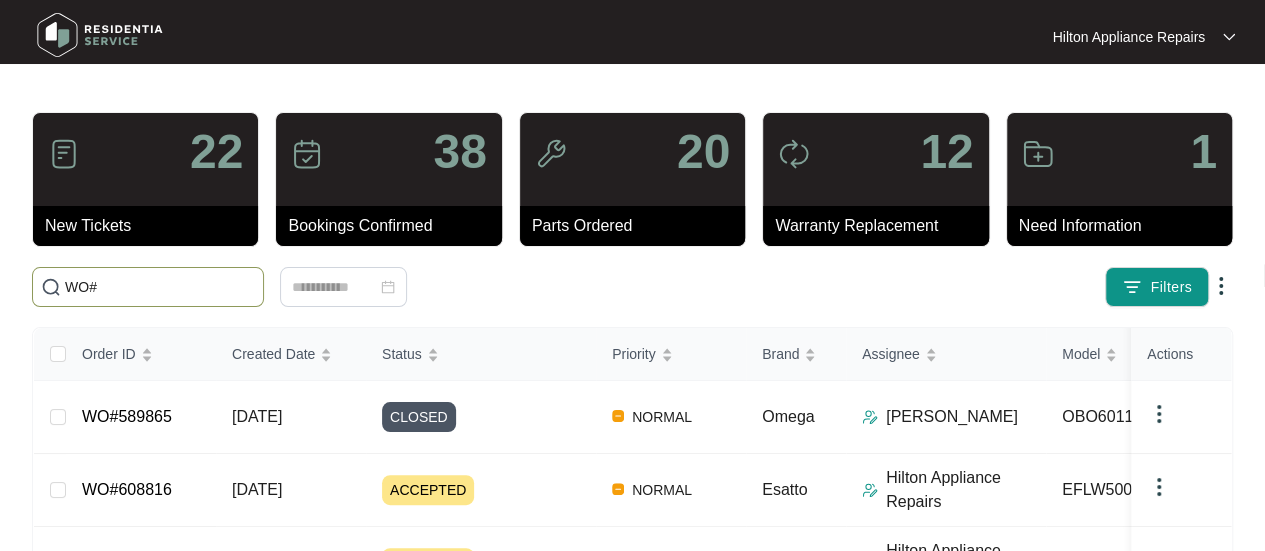 paste on "608511)" 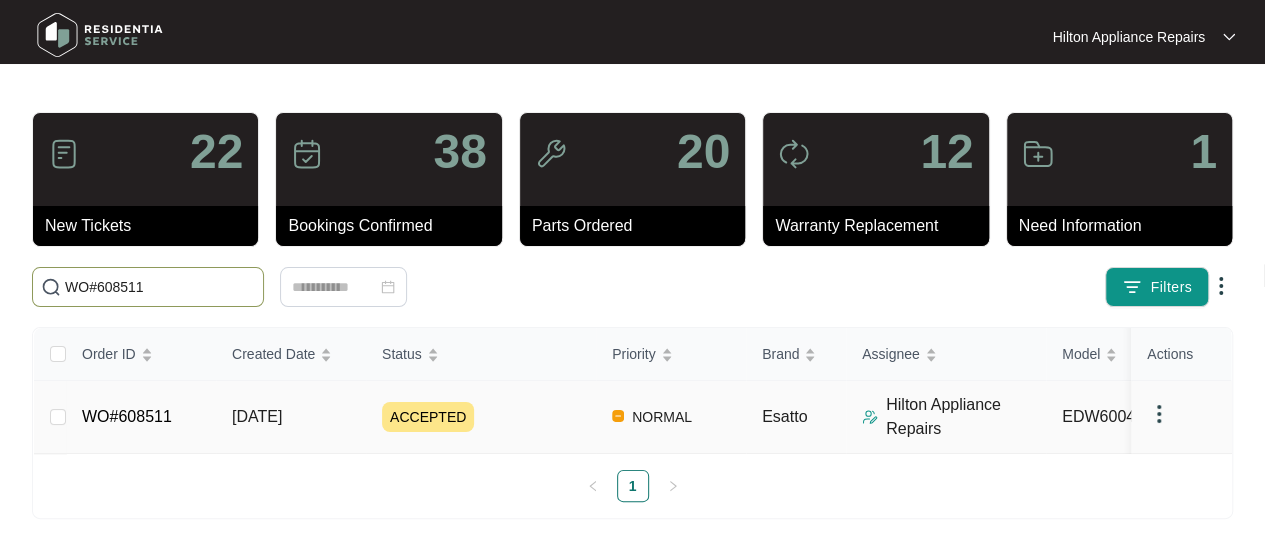 type on "WO#608511" 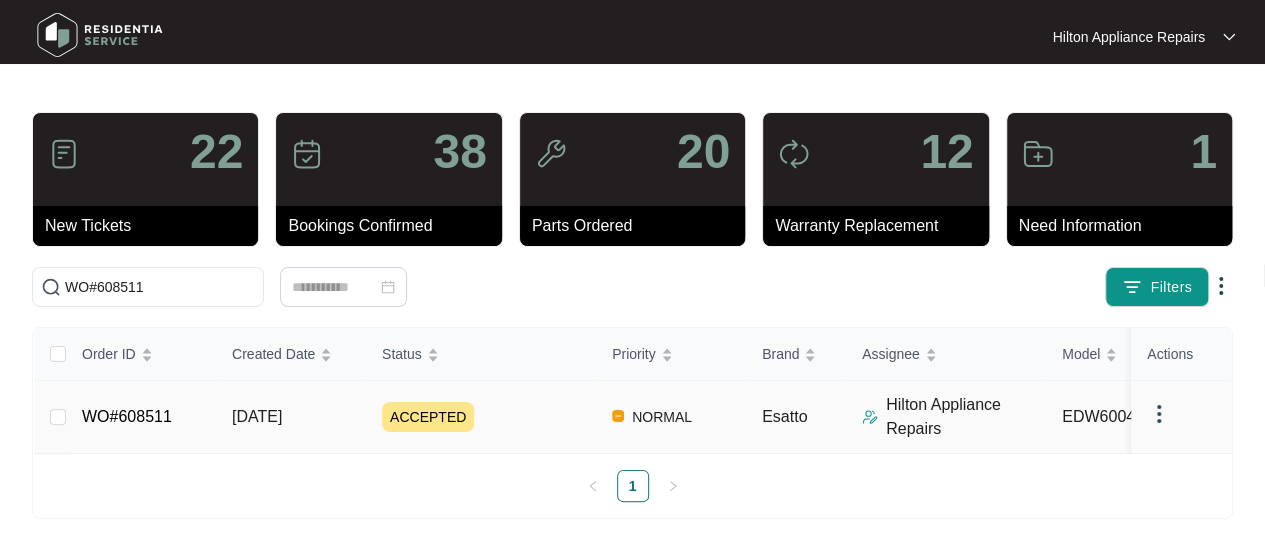 click on "[DATE]" at bounding box center [257, 416] 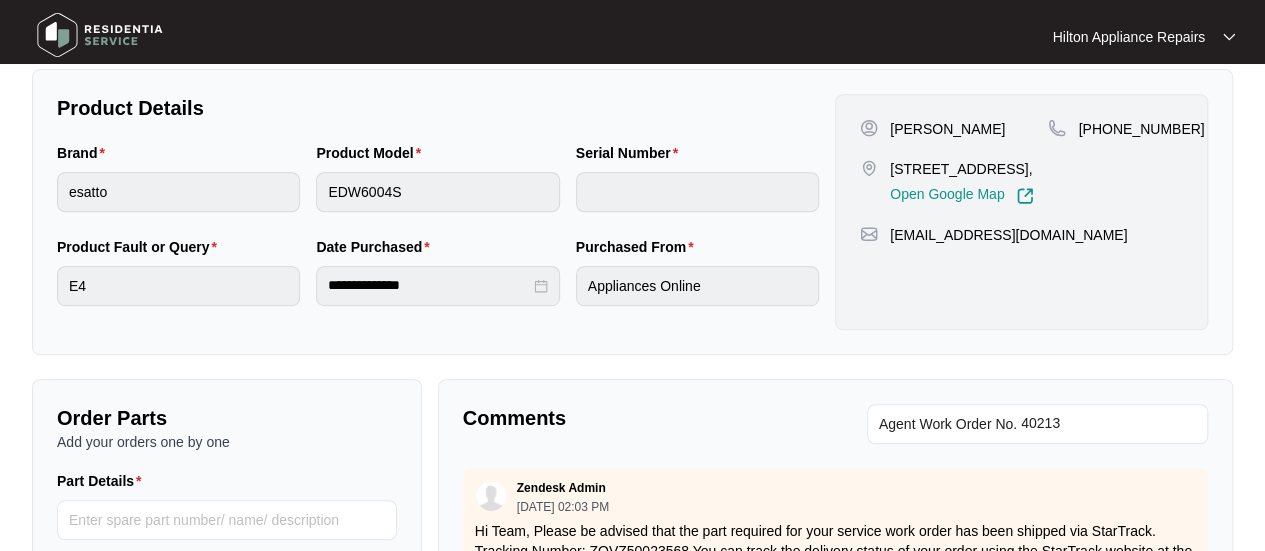 scroll, scrollTop: 0, scrollLeft: 0, axis: both 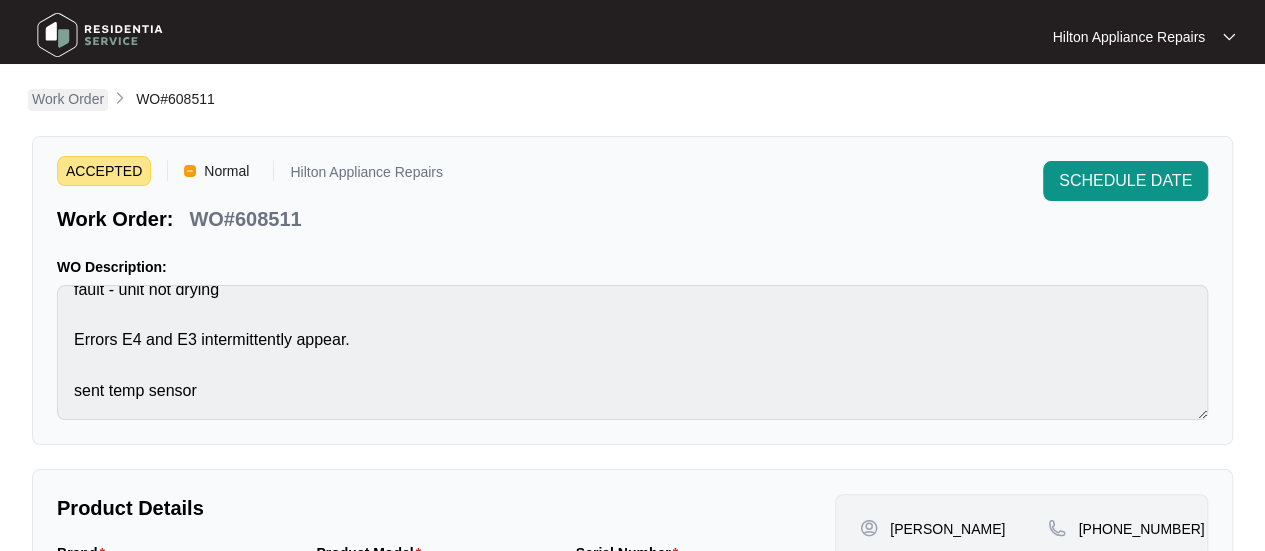 click on "Work Order" at bounding box center [68, 99] 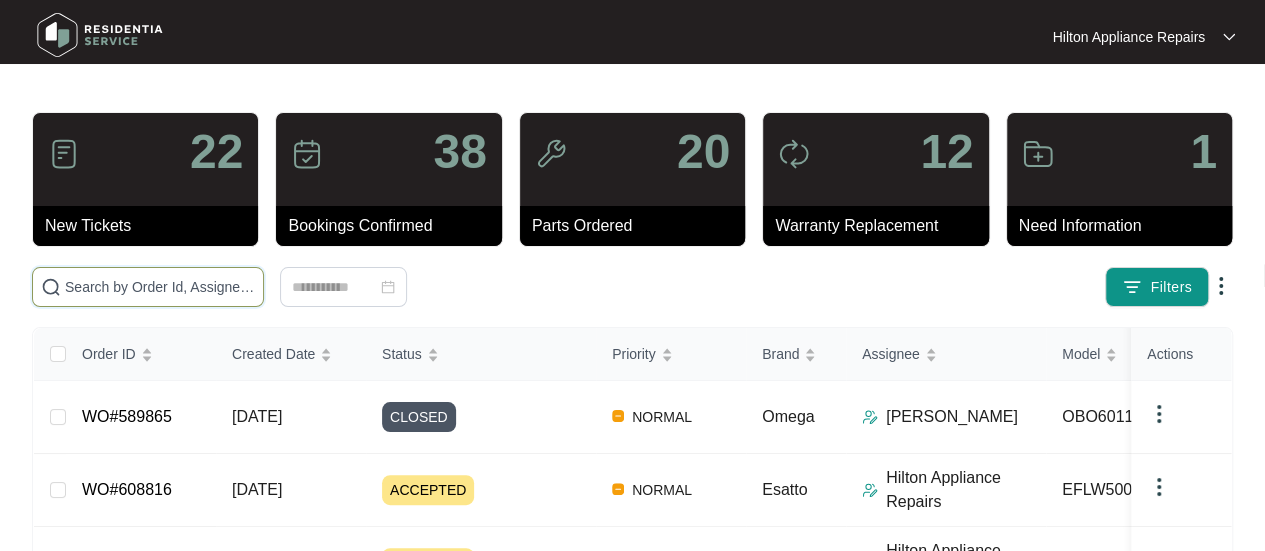 click at bounding box center (160, 287) 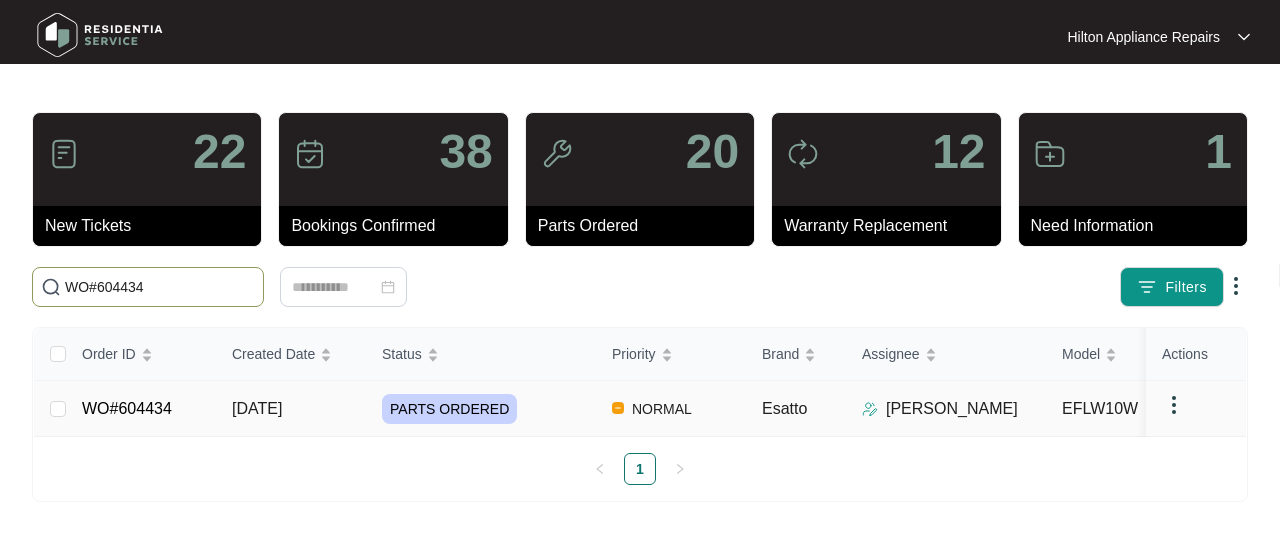 type on "WO#604434" 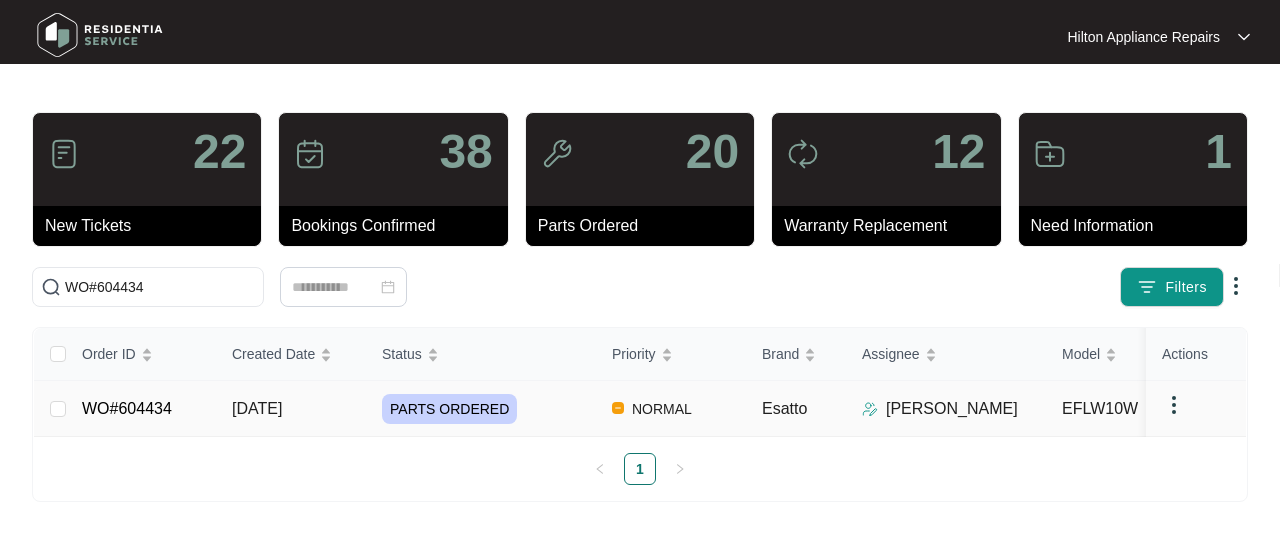 click on "[DATE]" at bounding box center (257, 408) 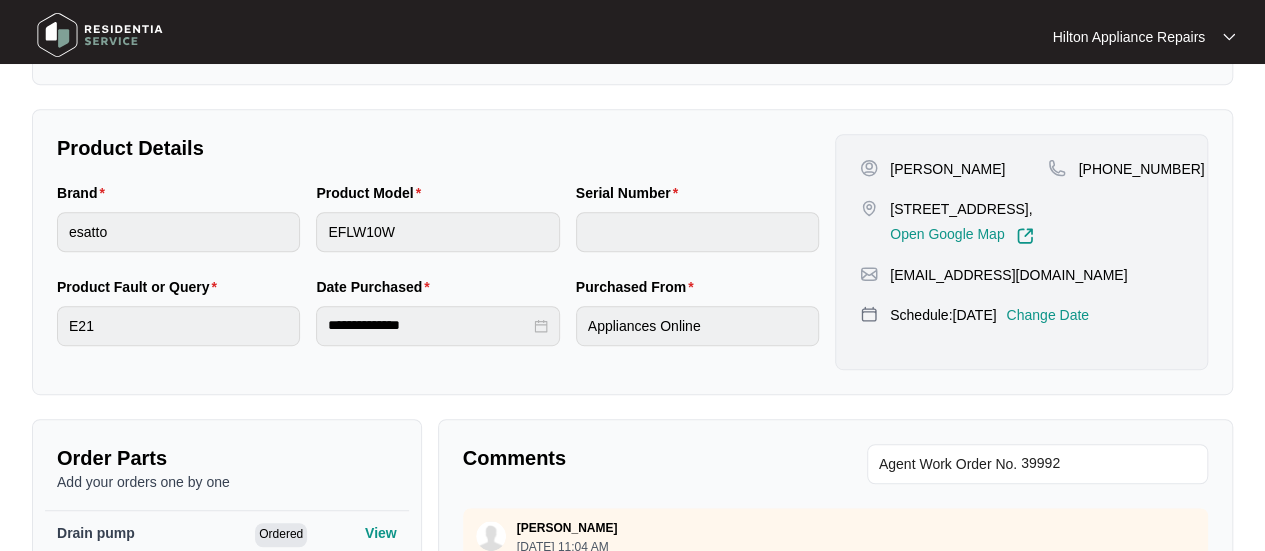 scroll, scrollTop: 791, scrollLeft: 0, axis: vertical 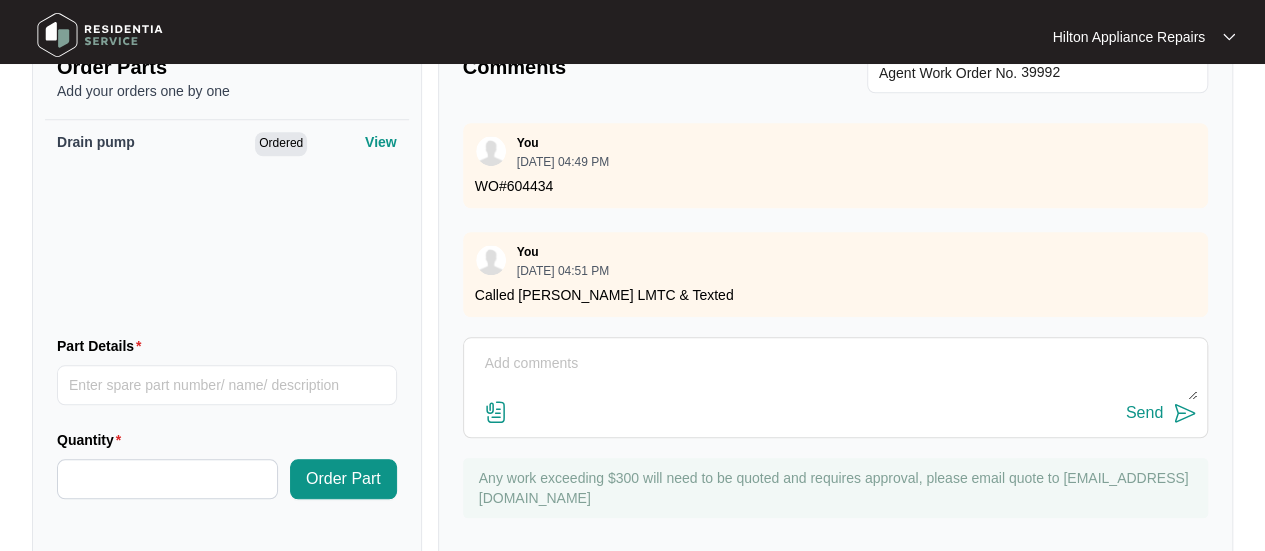 click at bounding box center [835, 374] 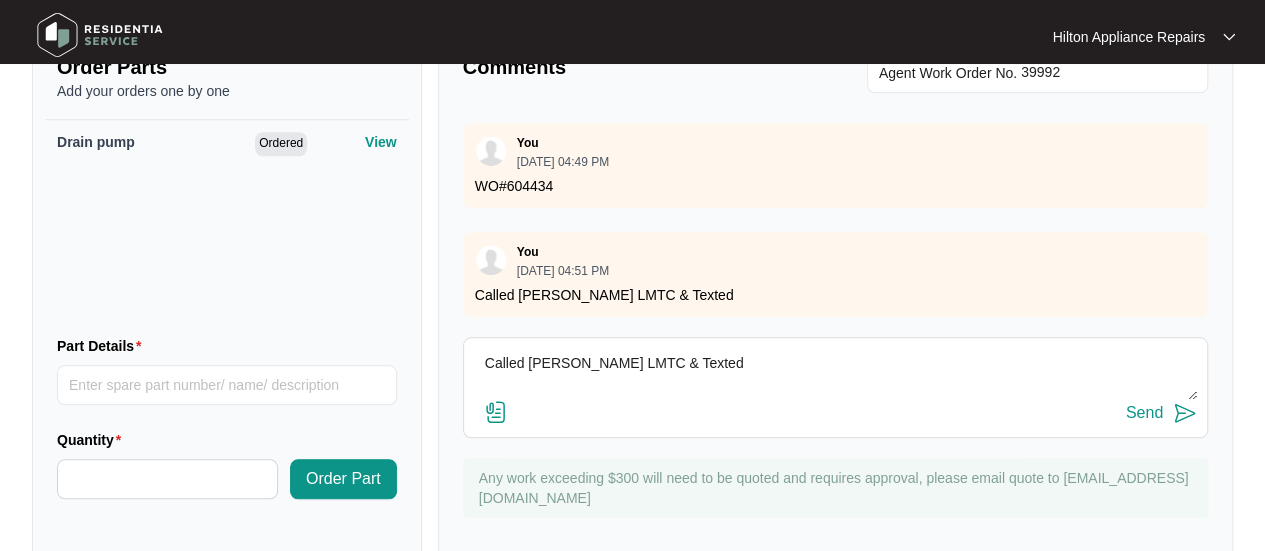 type on "Called [PERSON_NAME] LMTC & Texted" 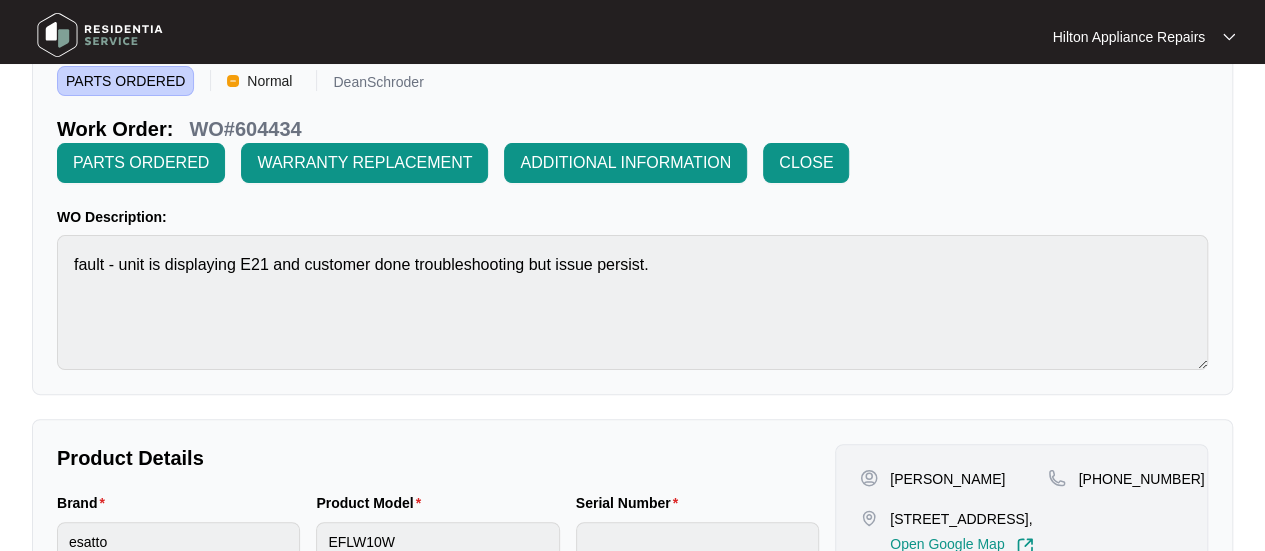 scroll, scrollTop: 0, scrollLeft: 0, axis: both 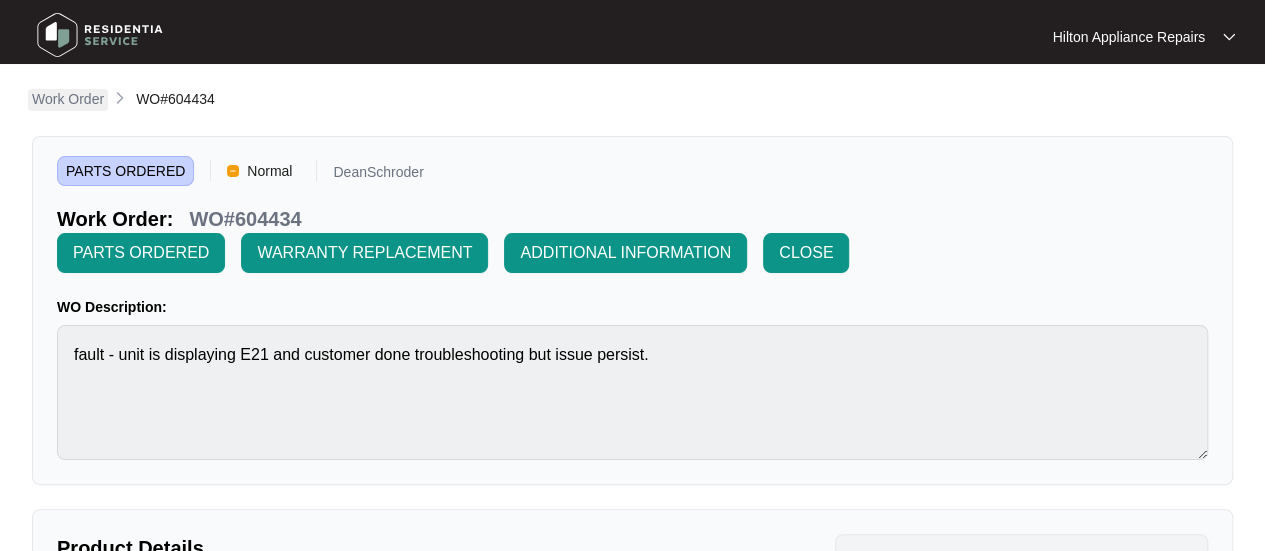 click on "Work Order" at bounding box center [68, 99] 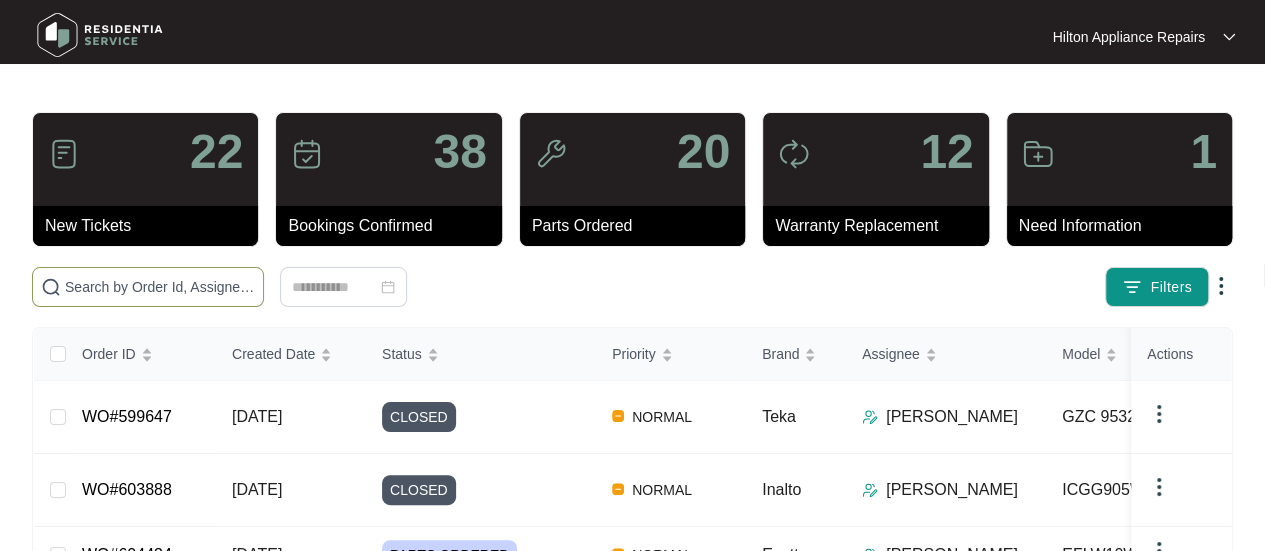 click at bounding box center (160, 287) 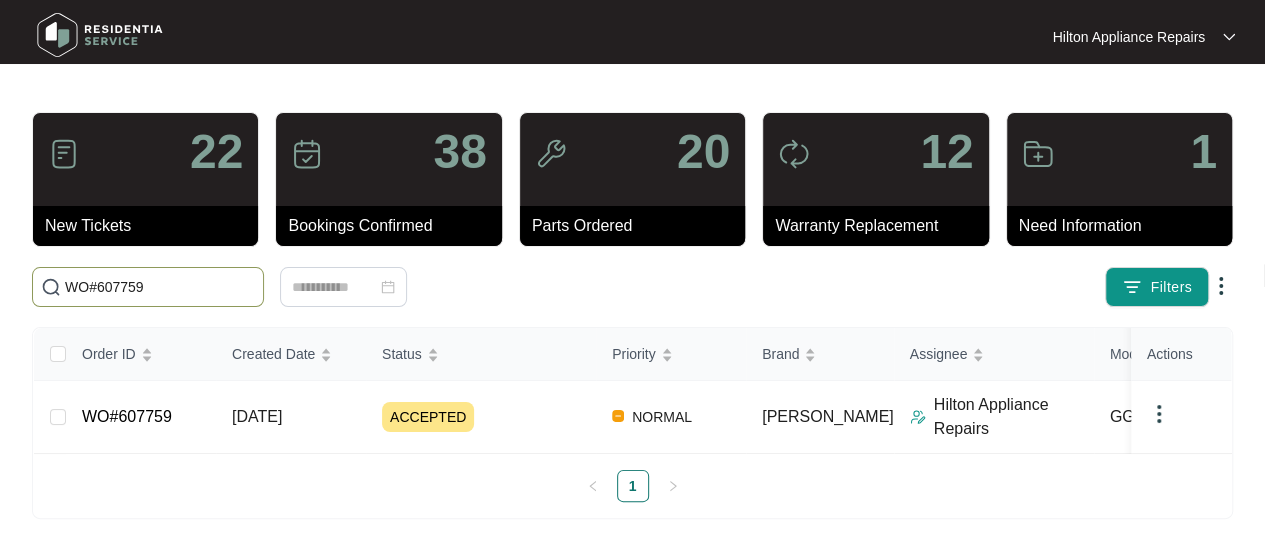 type on "WO#607759" 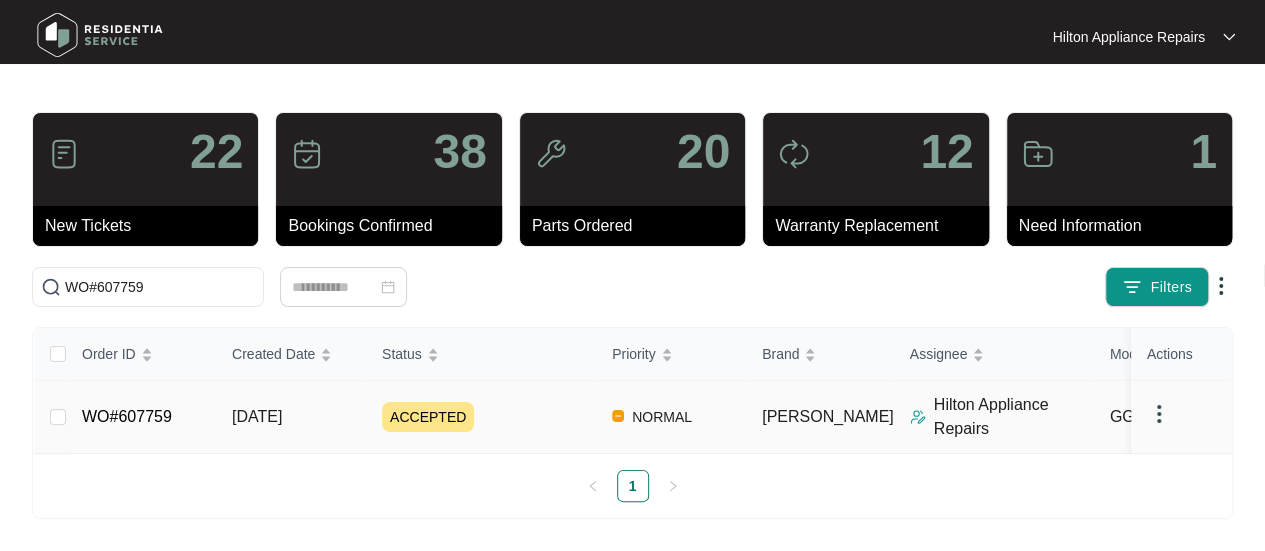 click on "[DATE]" at bounding box center (257, 416) 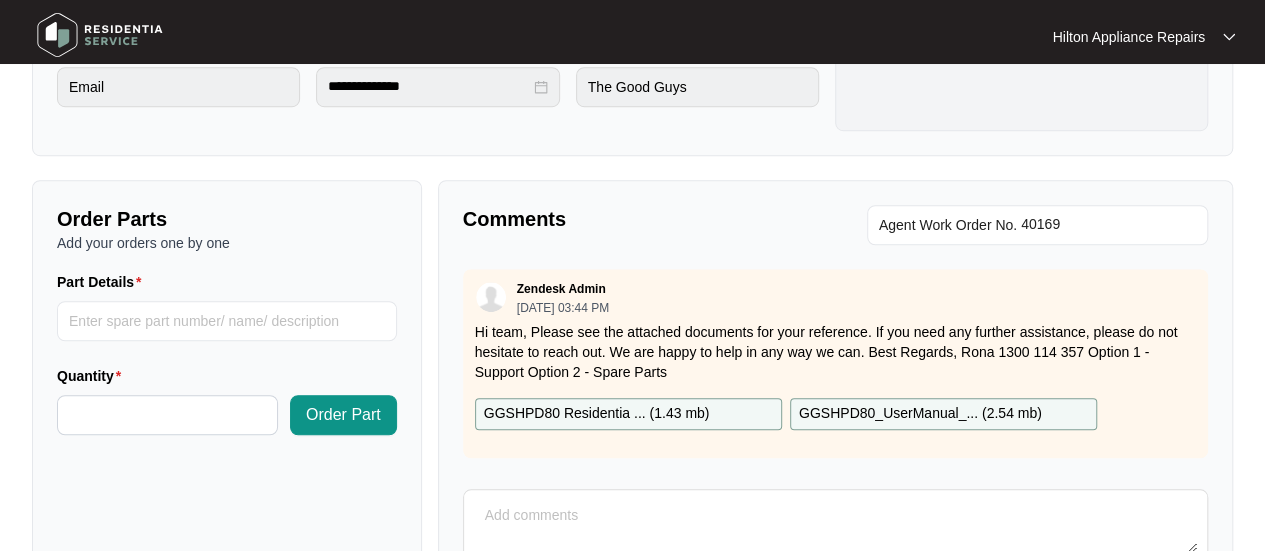 scroll, scrollTop: 600, scrollLeft: 0, axis: vertical 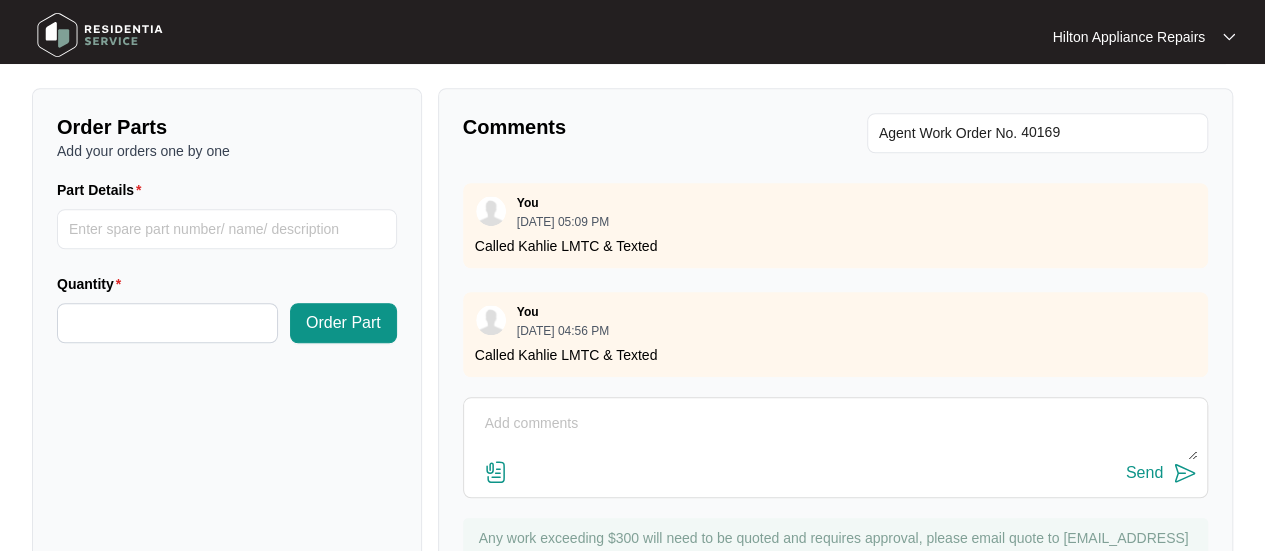click at bounding box center (835, 434) 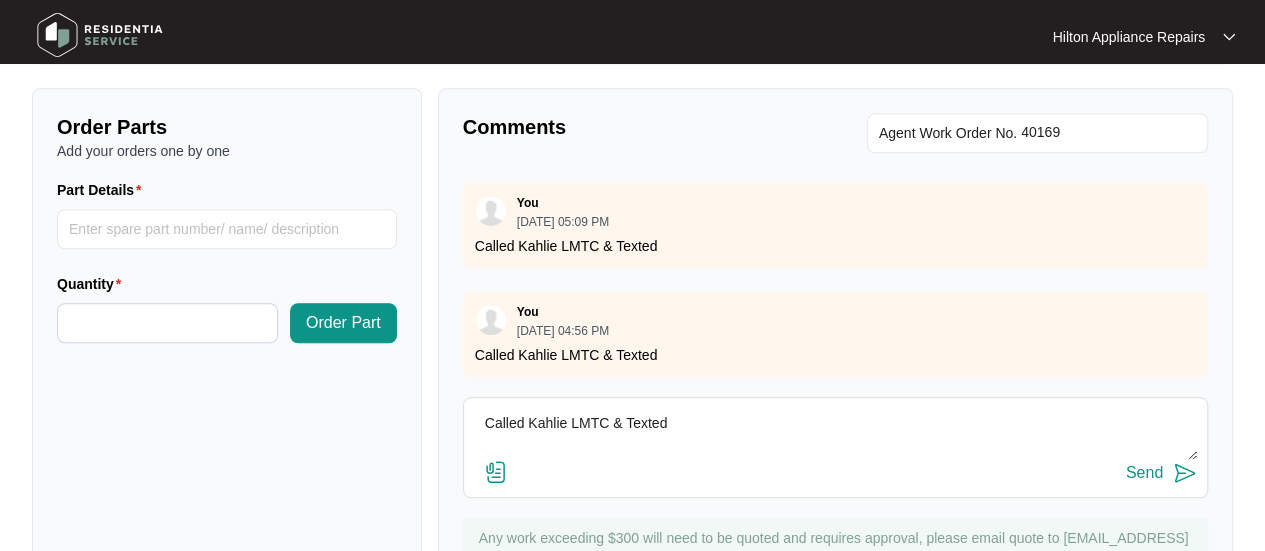type on "Called Kahlie LMTC & Texted" 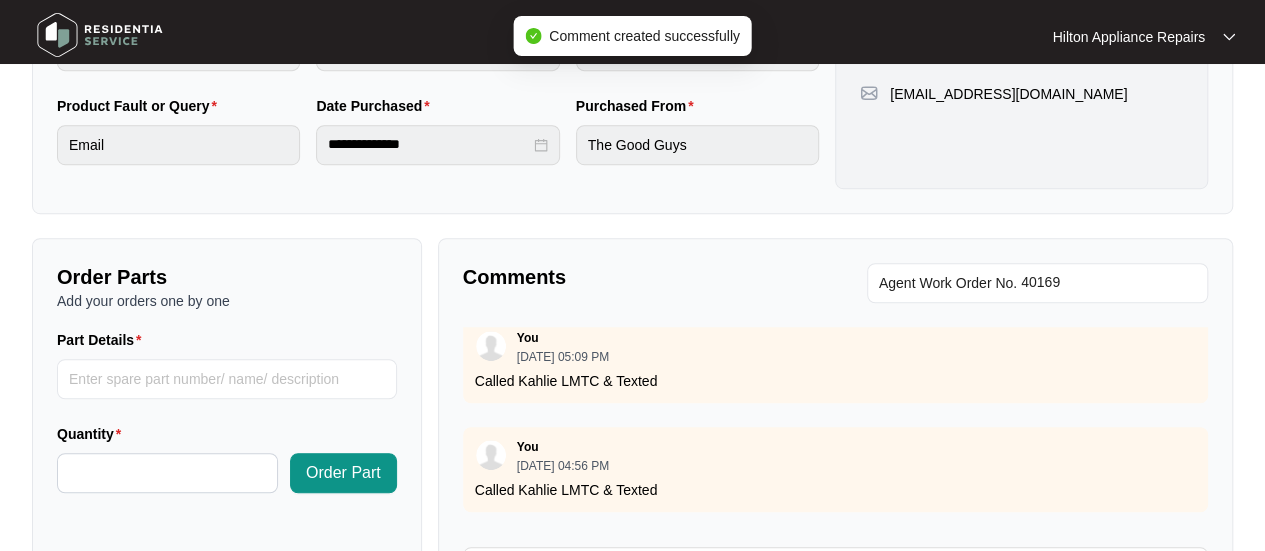 scroll, scrollTop: 291, scrollLeft: 0, axis: vertical 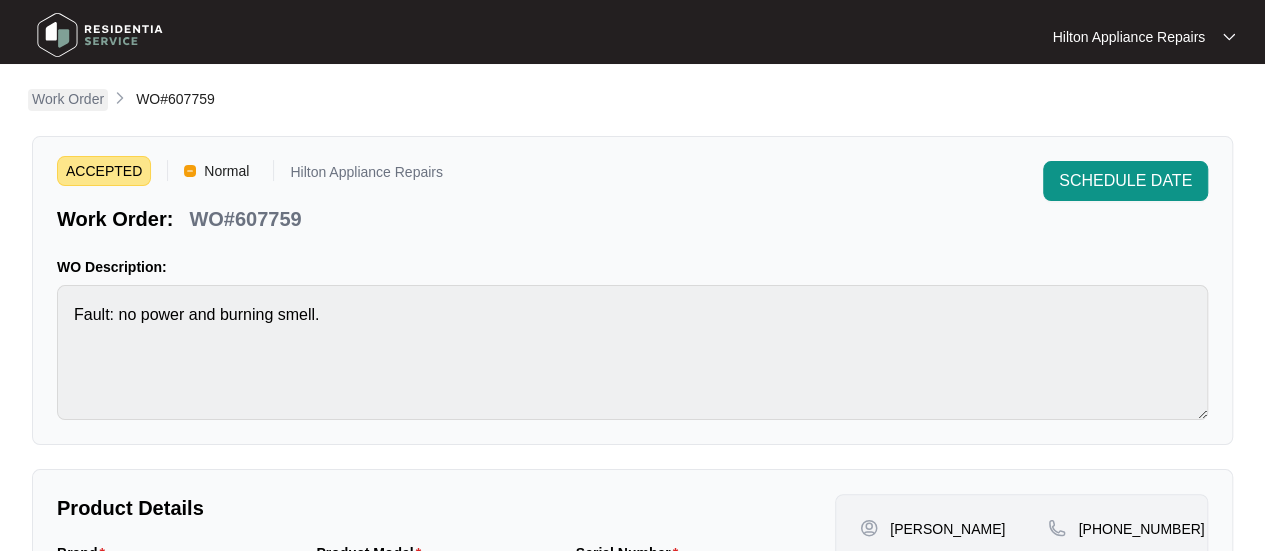 click on "Work Order" at bounding box center (68, 99) 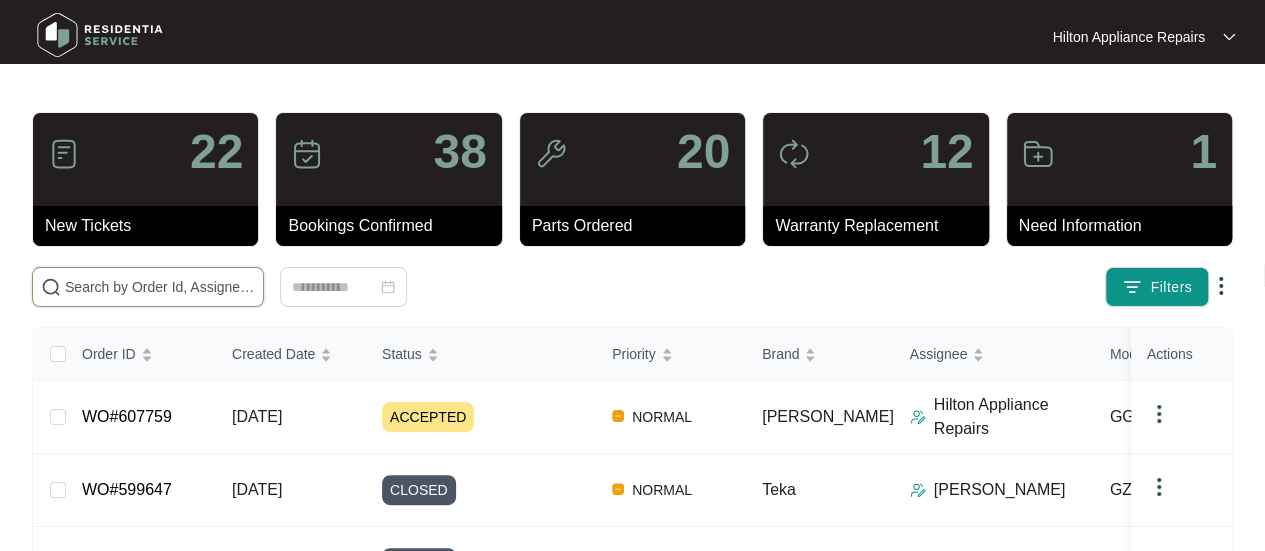 click at bounding box center (160, 287) 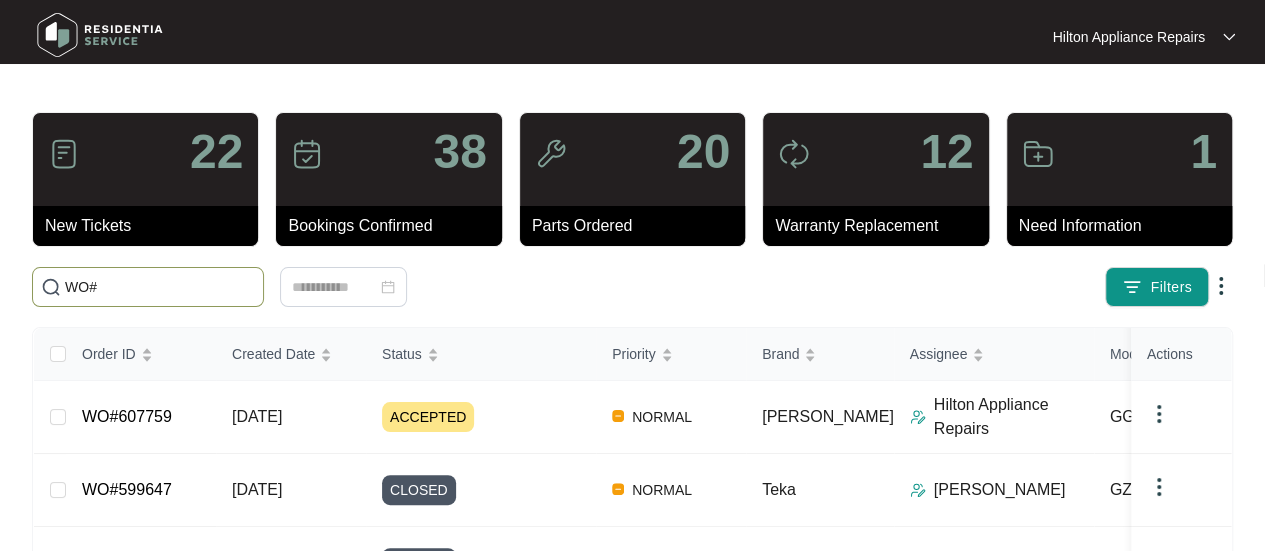 paste on "608304" 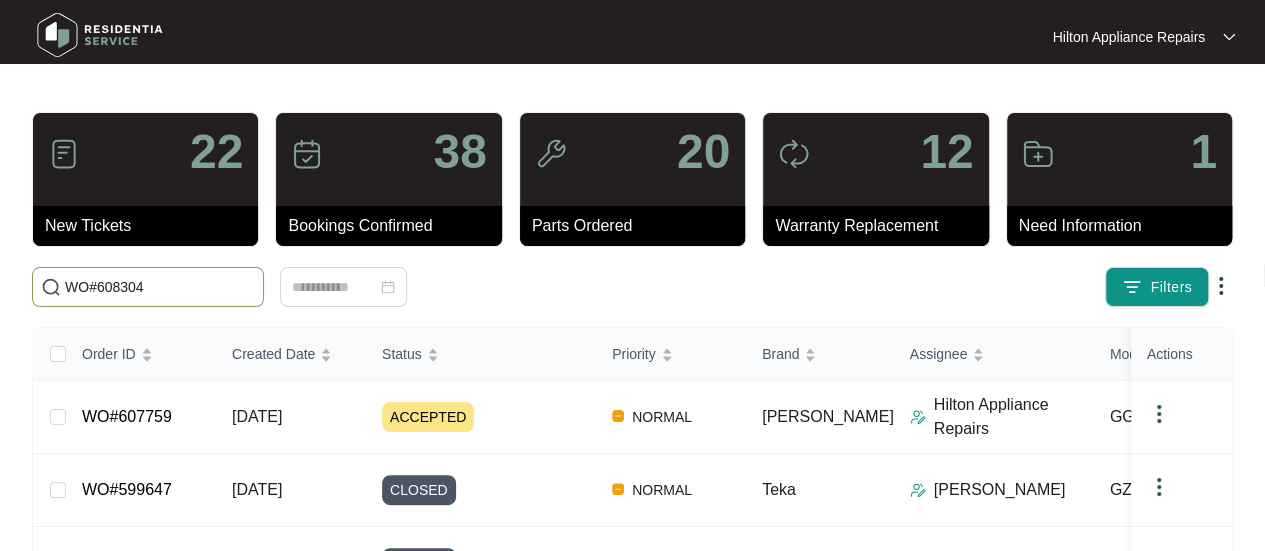 type on "WO#608304" 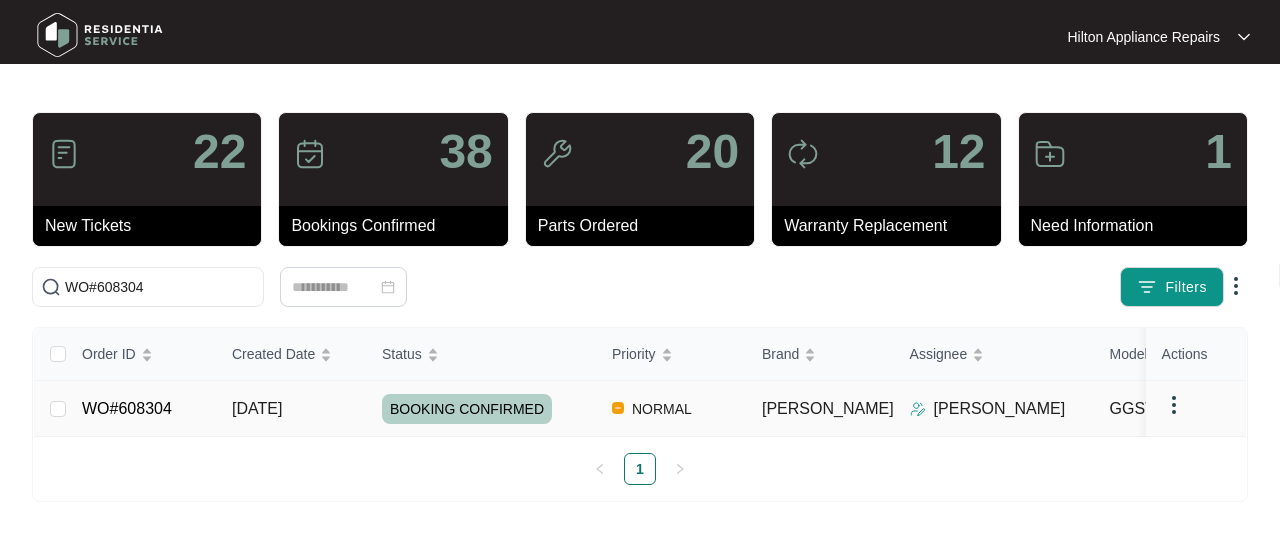 click on "[DATE]" at bounding box center (257, 408) 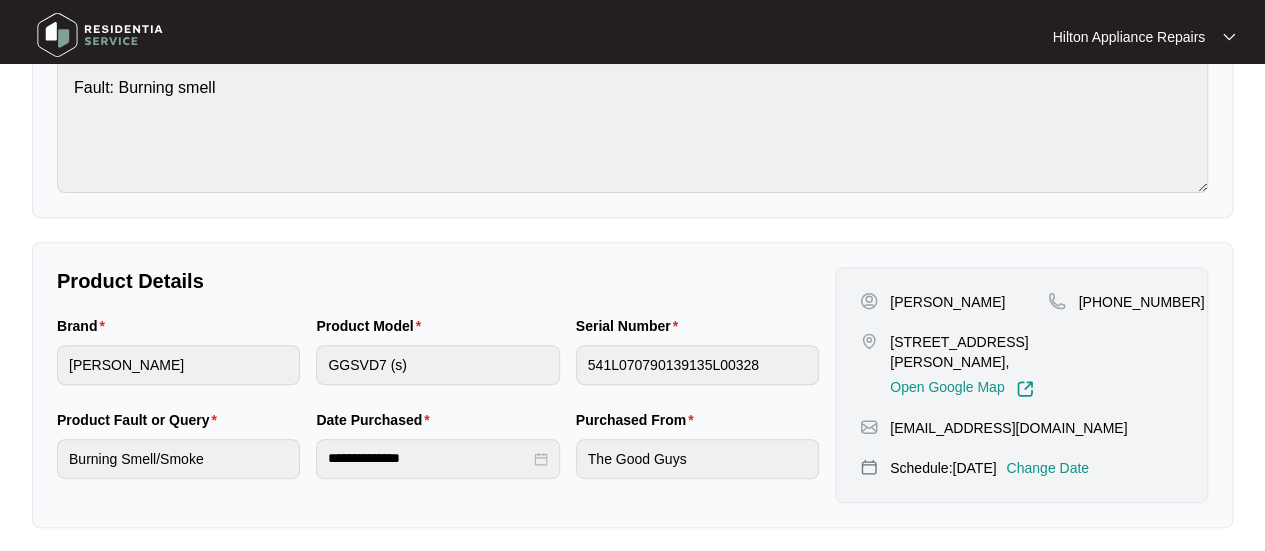 scroll, scrollTop: 0, scrollLeft: 0, axis: both 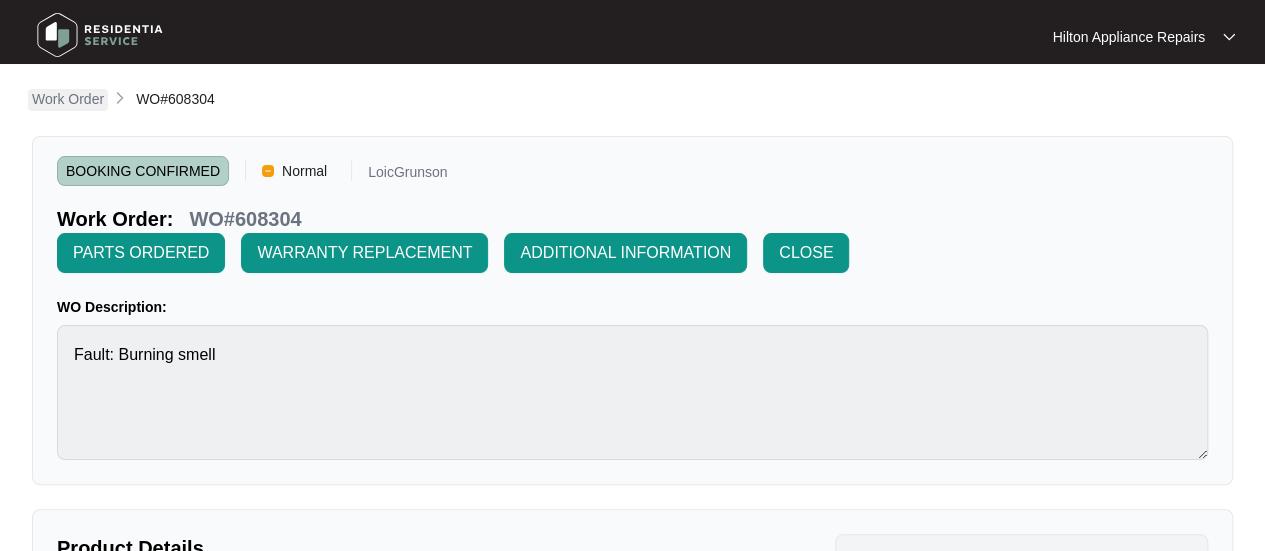 click on "Work Order" at bounding box center [68, 99] 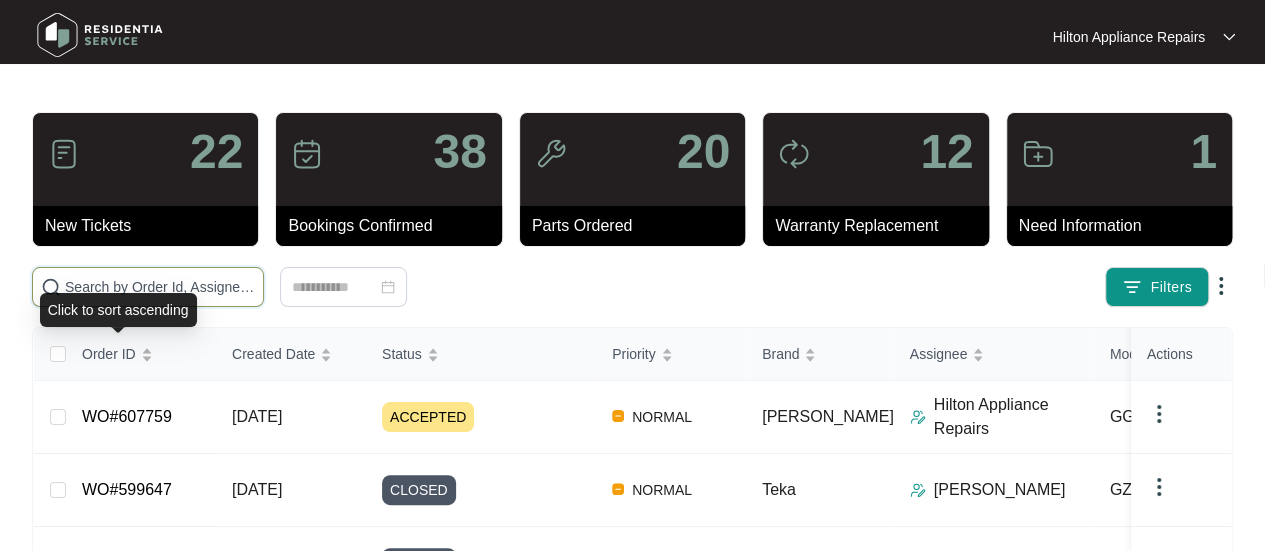 click at bounding box center (160, 287) 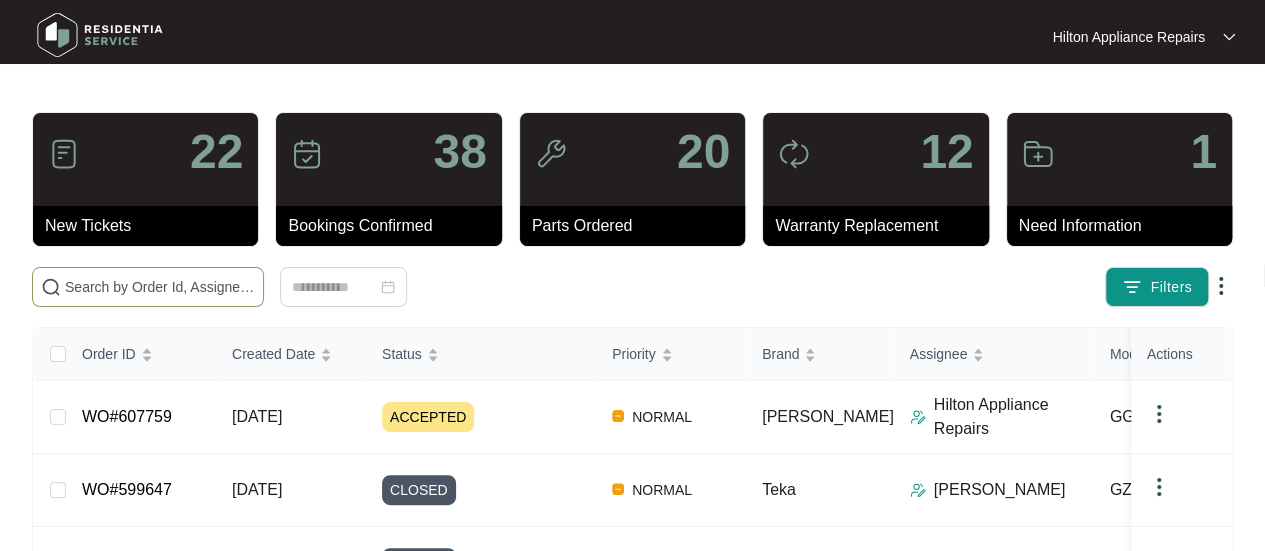 paste on "WO#608269" 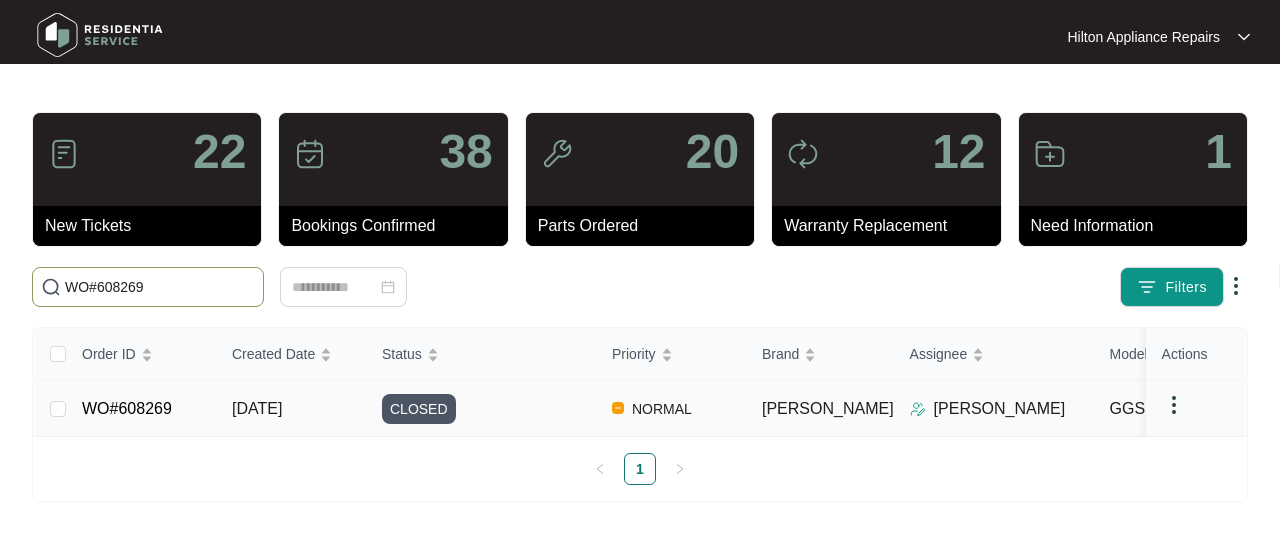 type on "WO#608269" 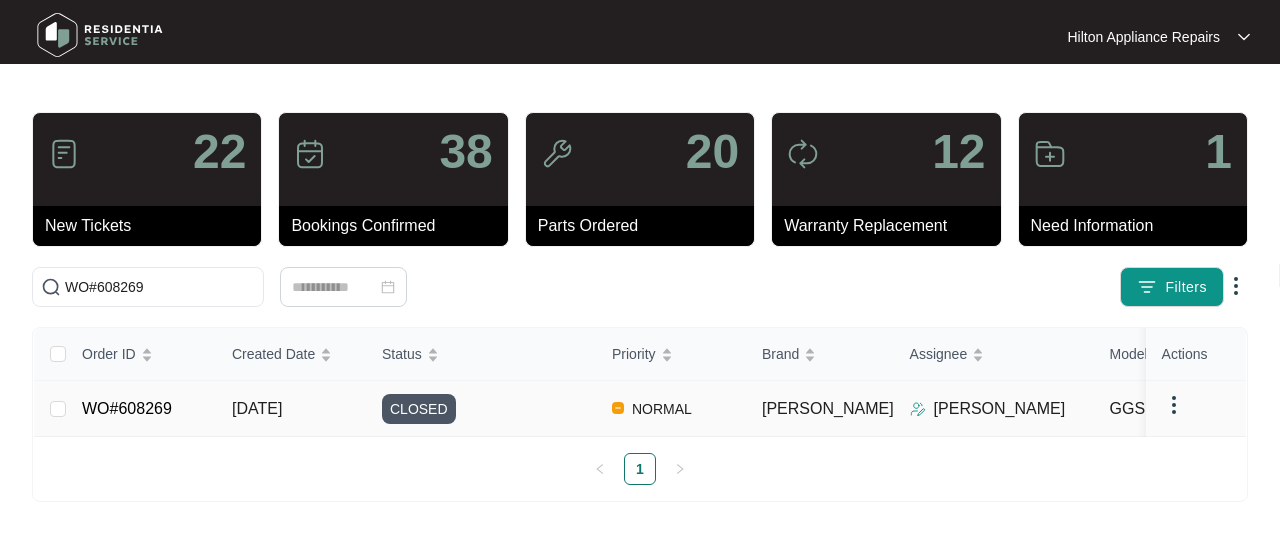 click on "[DATE]" at bounding box center (257, 408) 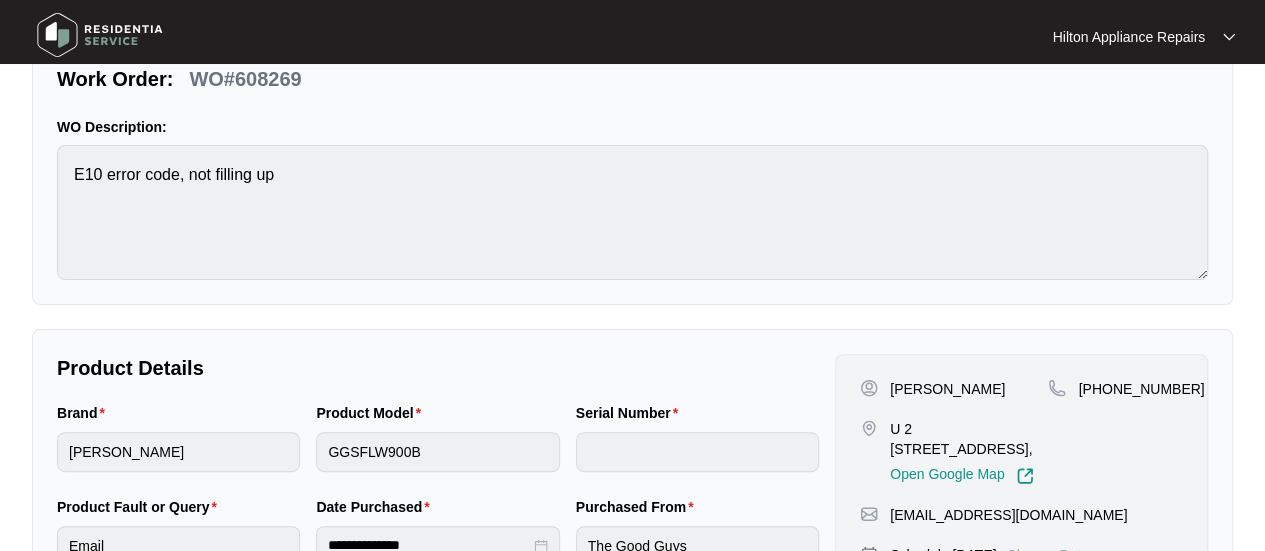 scroll, scrollTop: 0, scrollLeft: 0, axis: both 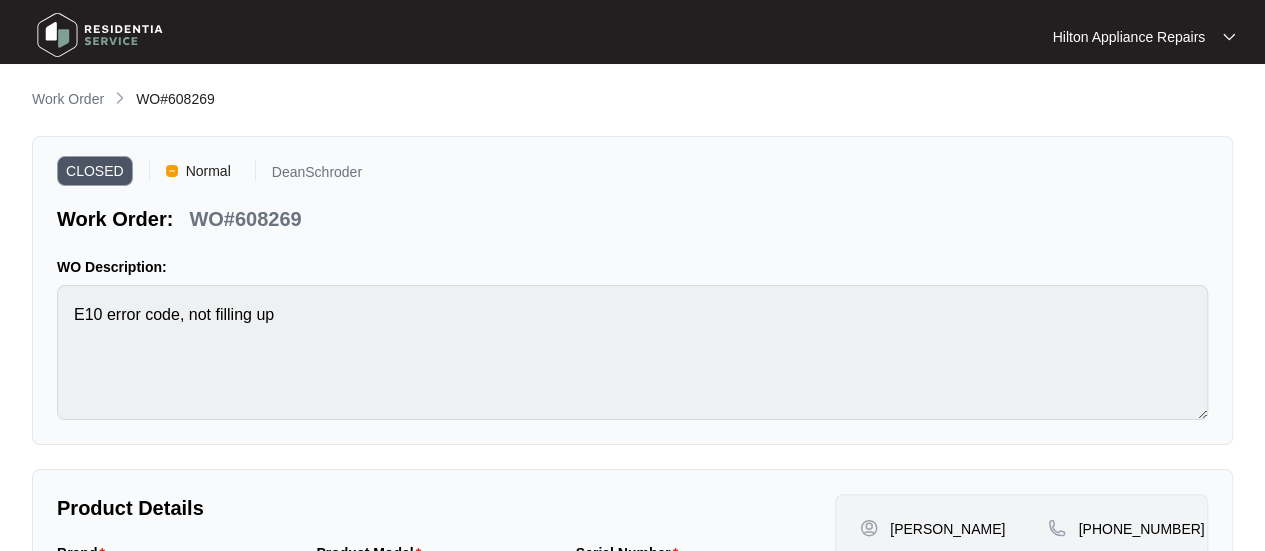 click on "Work Order" at bounding box center (68, 99) 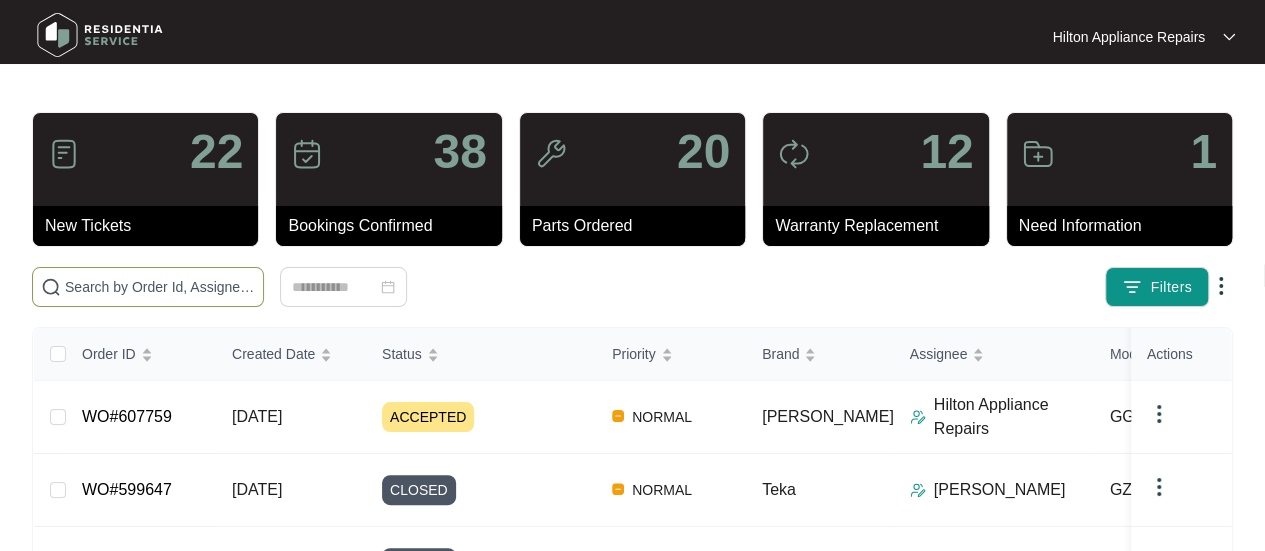 click at bounding box center (160, 287) 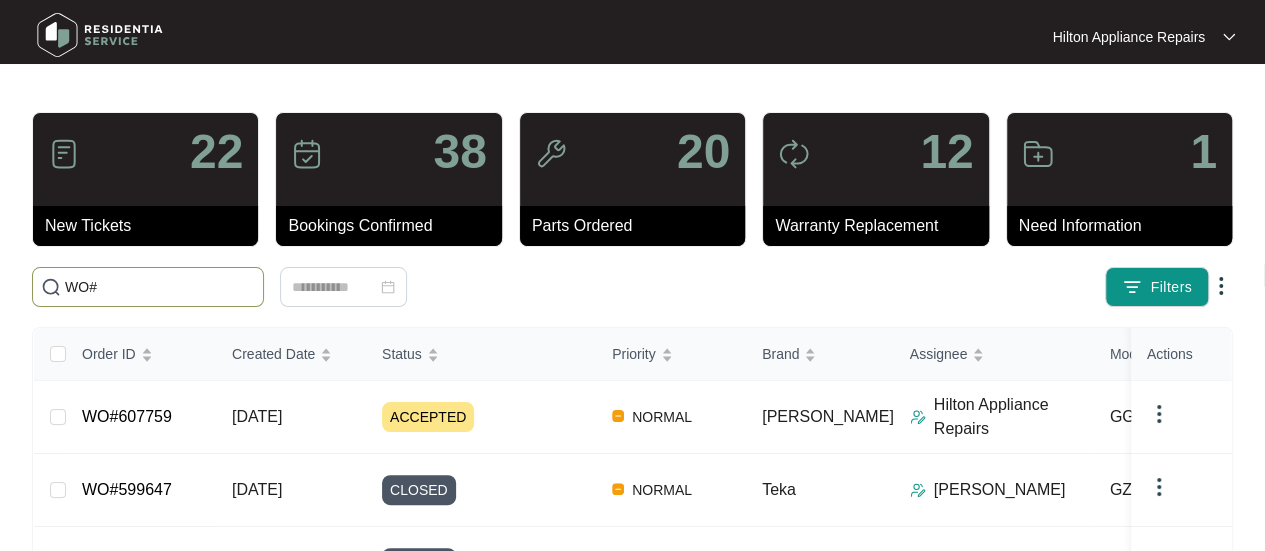 paste on "606125" 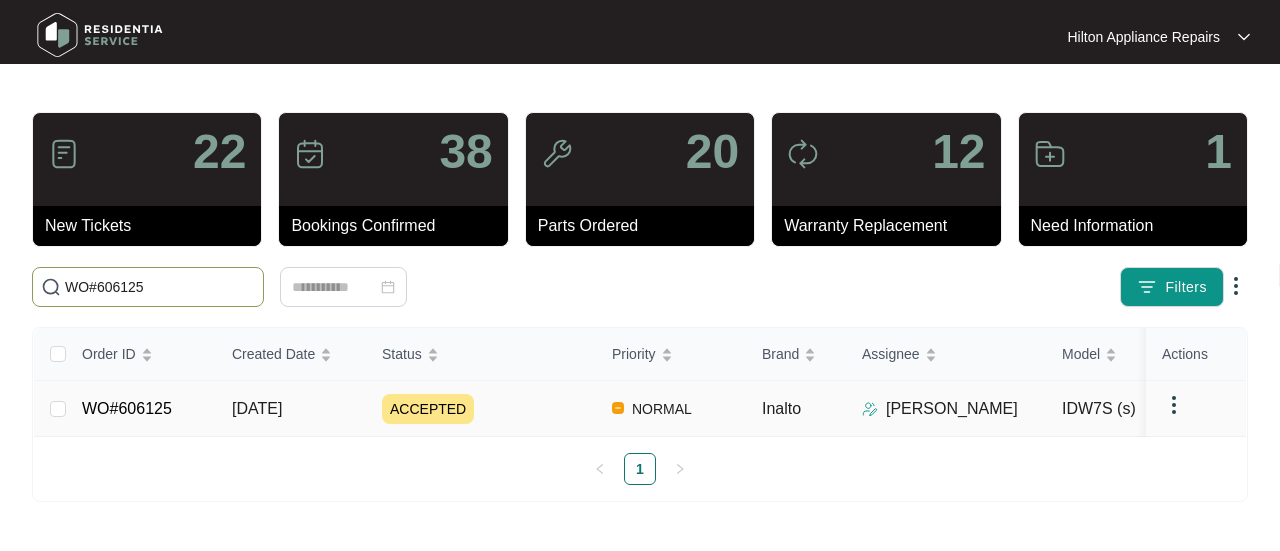 type on "WO#606125" 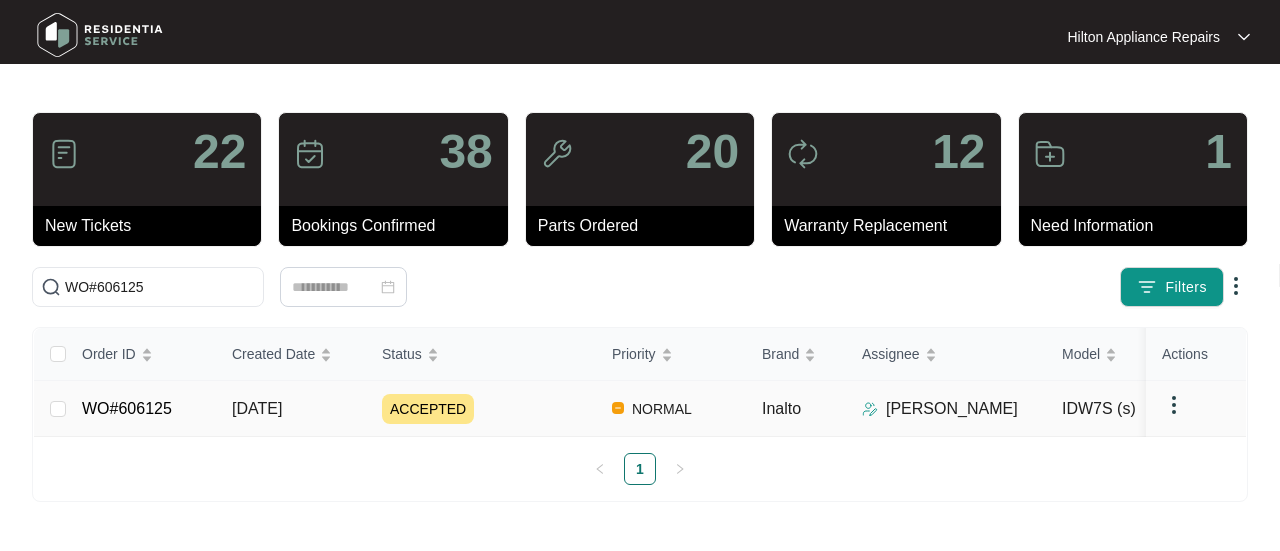 click on "[DATE]" at bounding box center [257, 408] 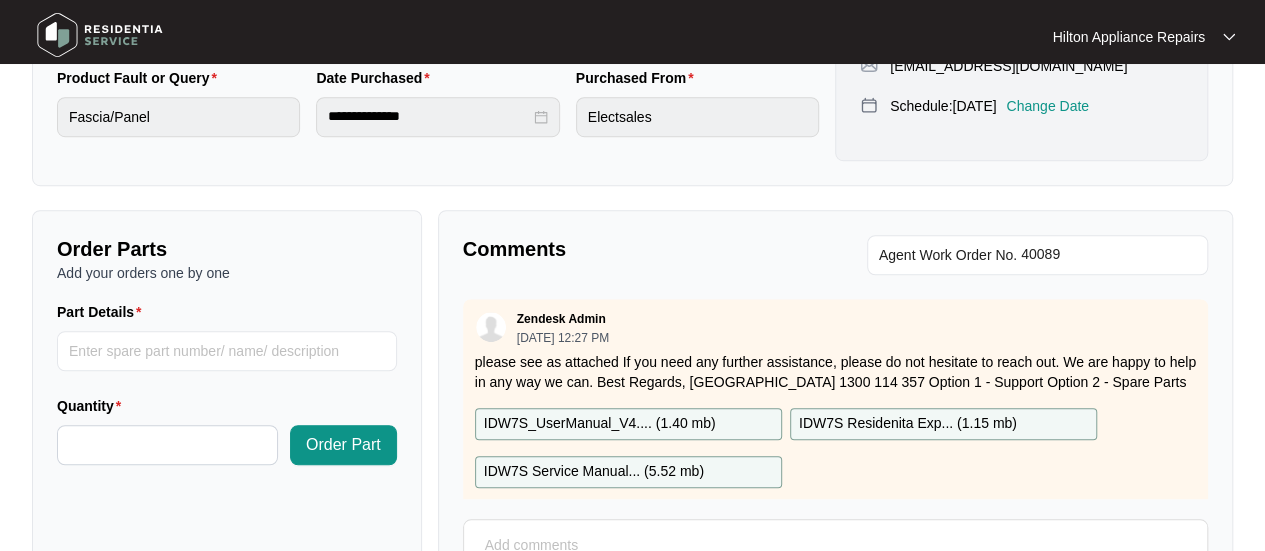 scroll, scrollTop: 600, scrollLeft: 0, axis: vertical 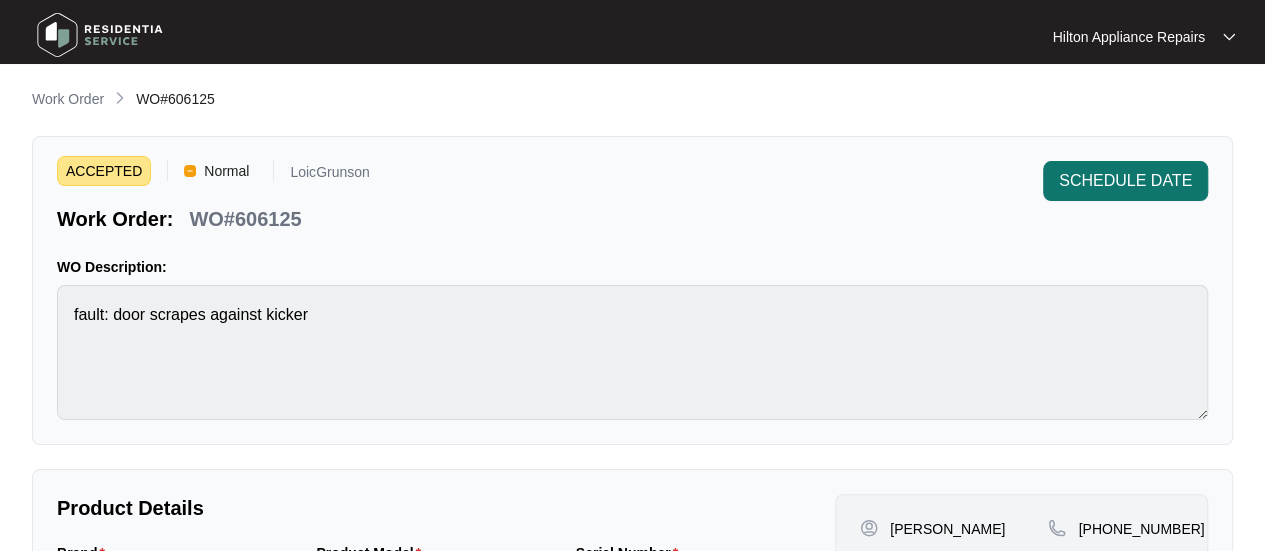 click on "SCHEDULE DATE" at bounding box center (1125, 181) 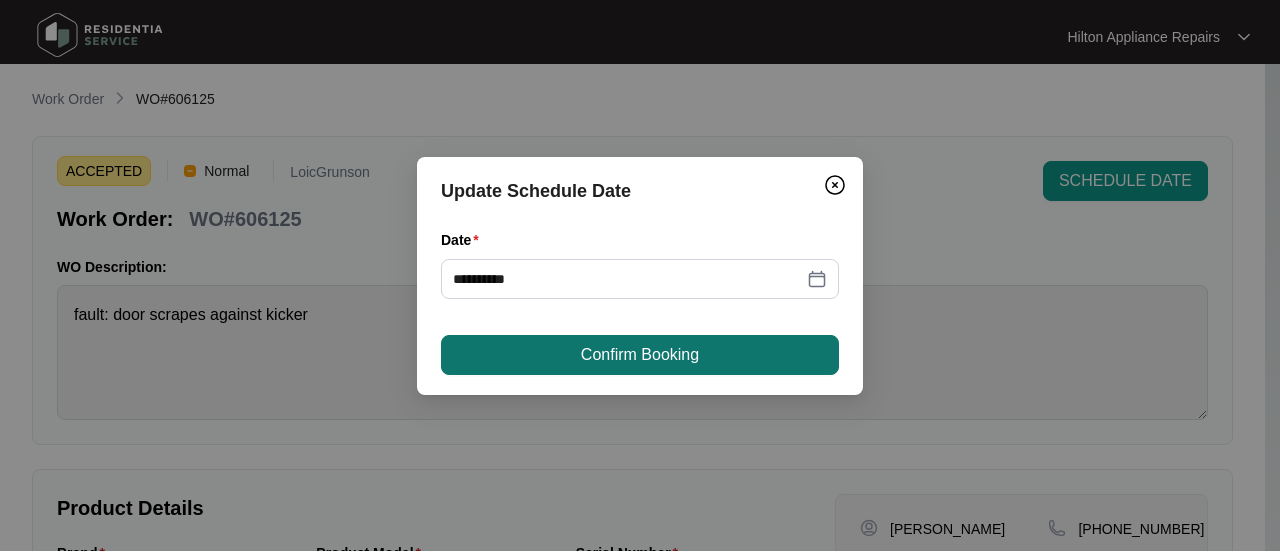 click on "Confirm Booking" at bounding box center (640, 355) 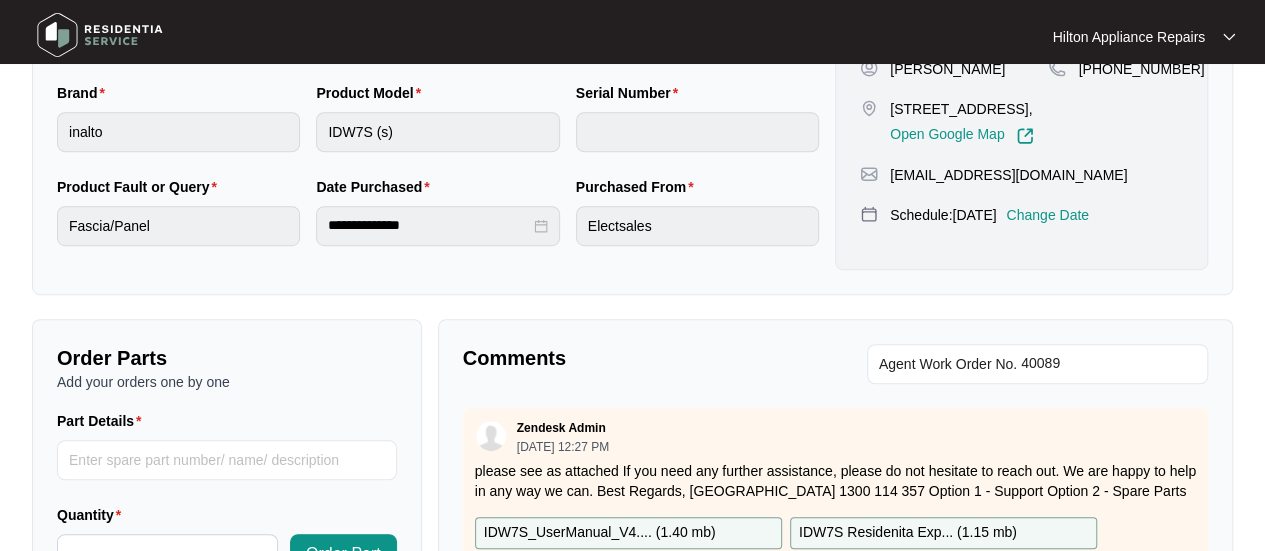 scroll, scrollTop: 600, scrollLeft: 0, axis: vertical 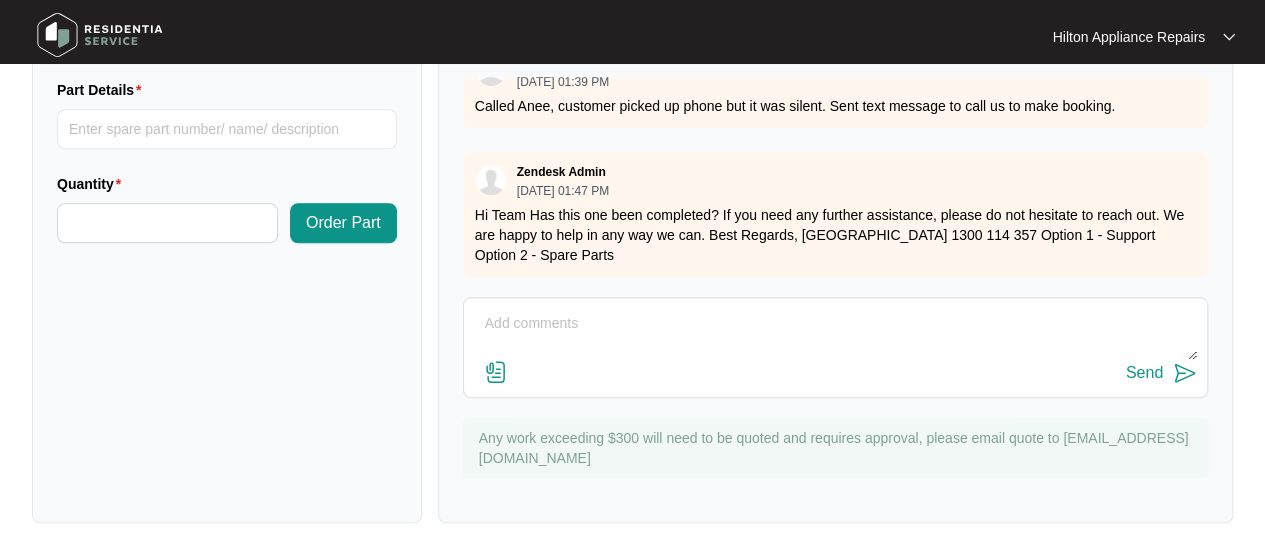 click at bounding box center (835, 334) 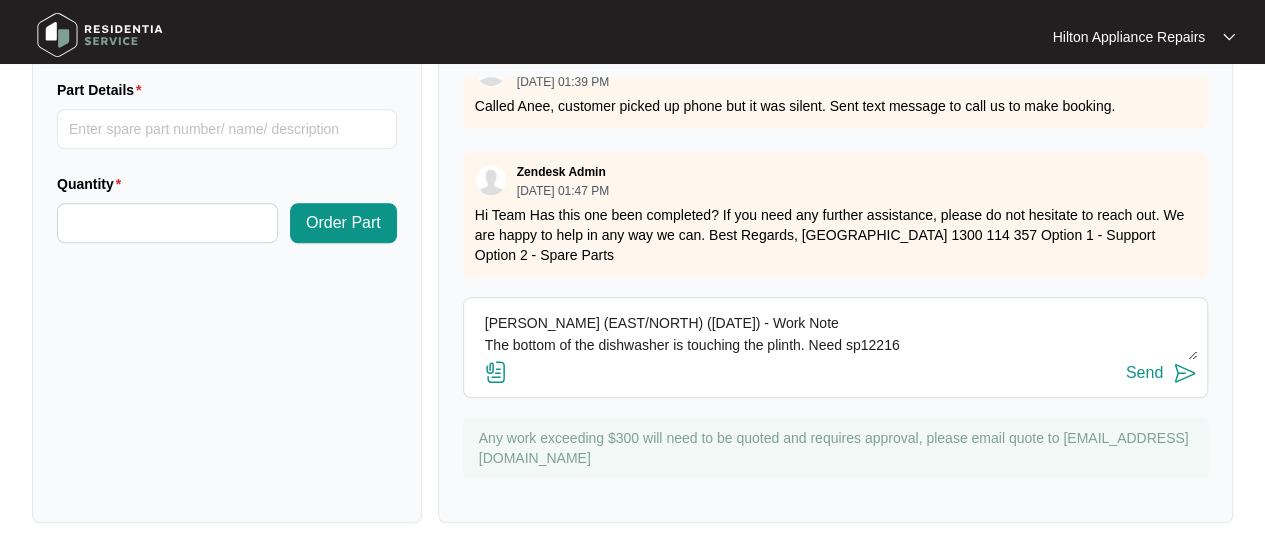 type on "[PERSON_NAME] (EAST/NORTH) ([DATE]) - Work Note
The bottom of the dishwasher is touching the plinth. Need sp12216" 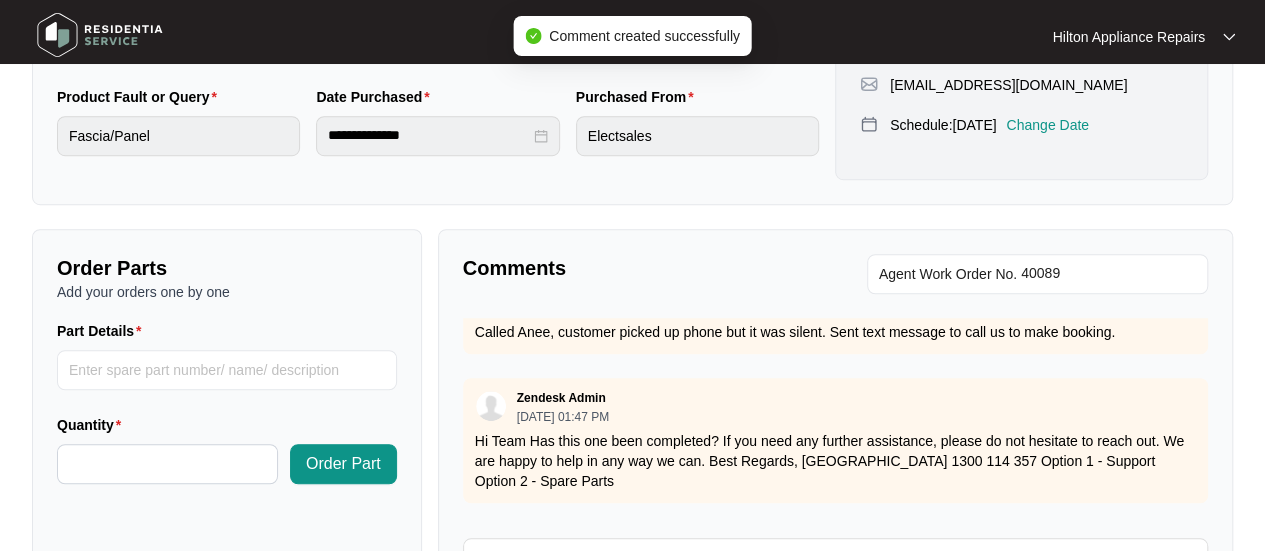 scroll, scrollTop: 731, scrollLeft: 0, axis: vertical 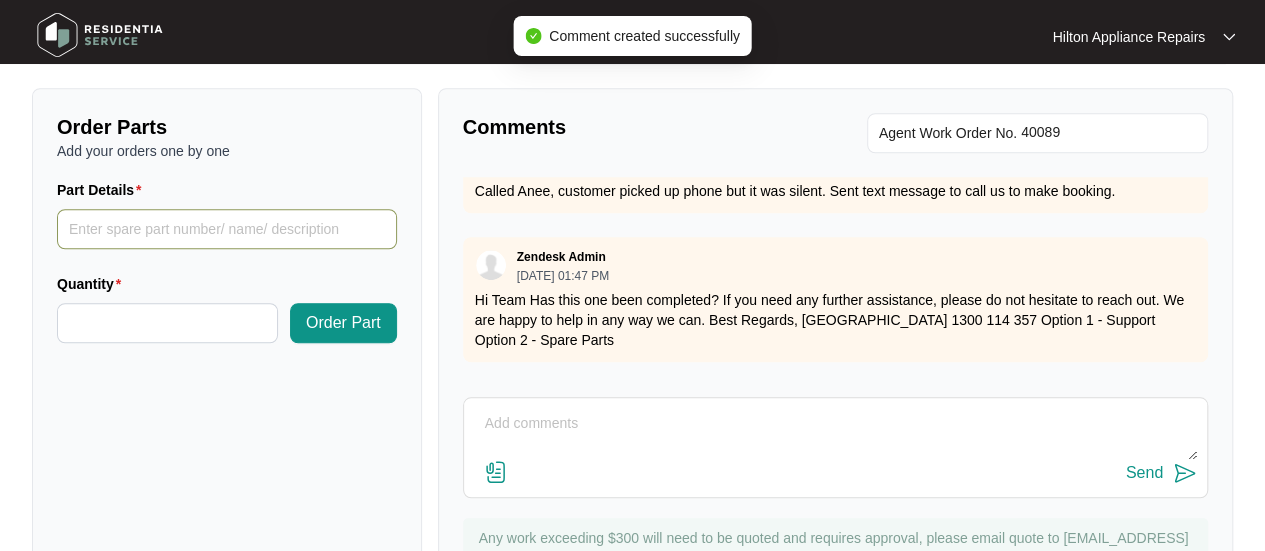 click on "Part Details" at bounding box center (227, 229) 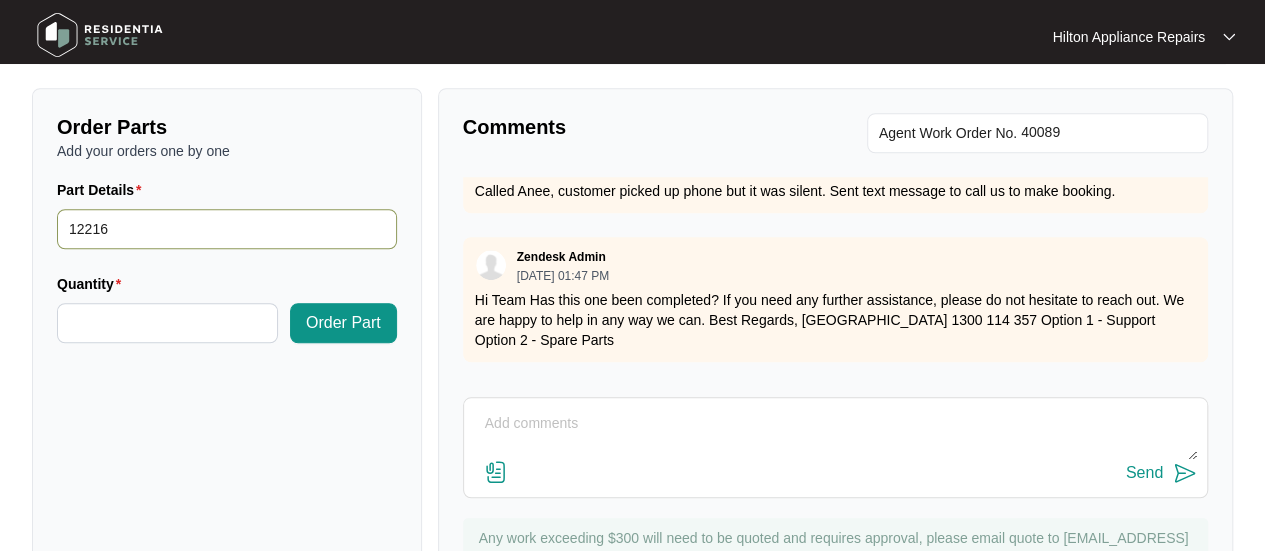drag, startPoint x: 48, startPoint y: 227, endPoint x: 29, endPoint y: 223, distance: 19.416489 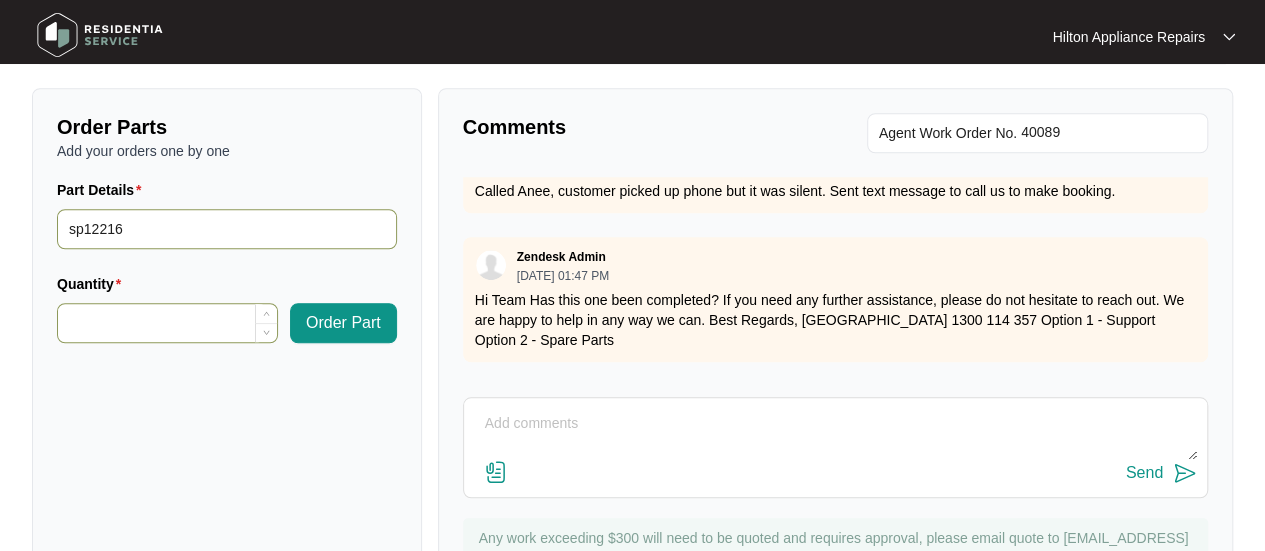 type on "sp12216" 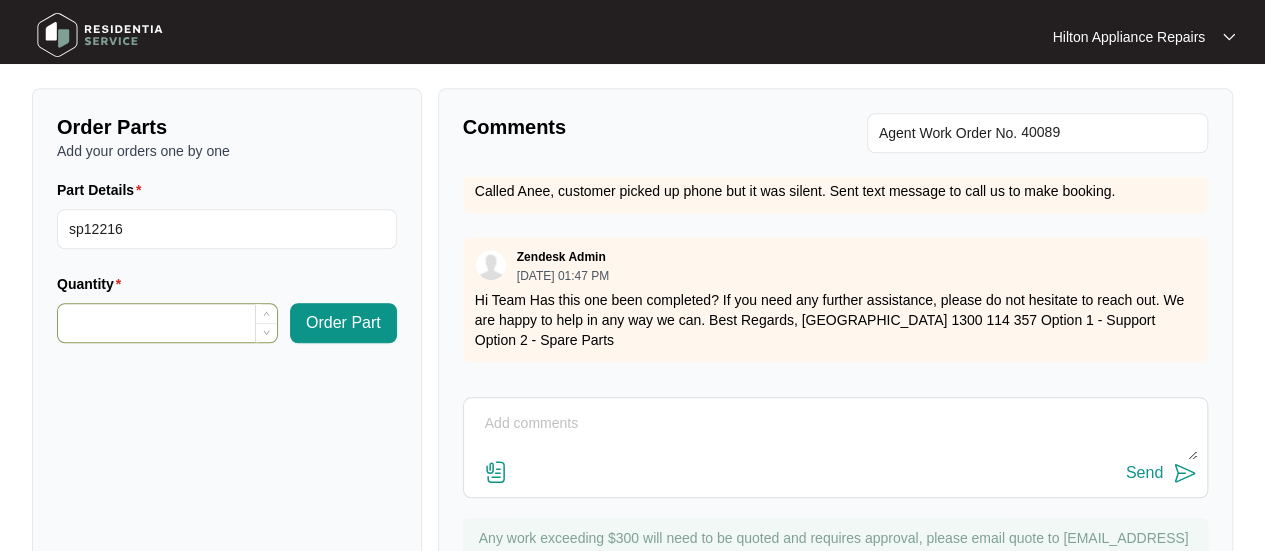 drag, startPoint x: 96, startPoint y: 323, endPoint x: 190, endPoint y: 333, distance: 94.53042 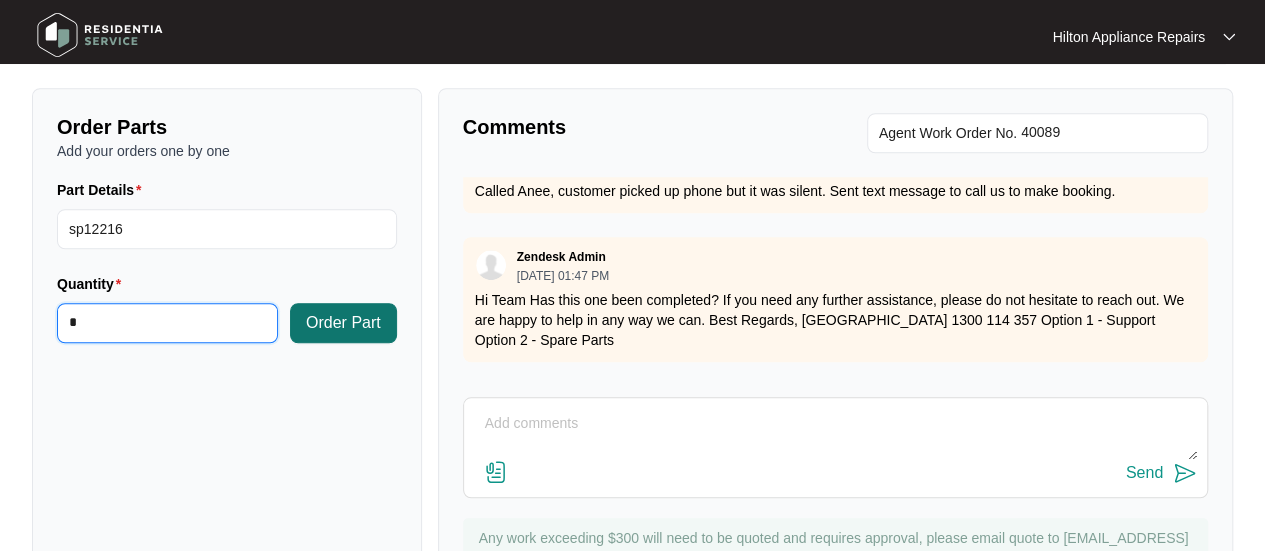 type on "*" 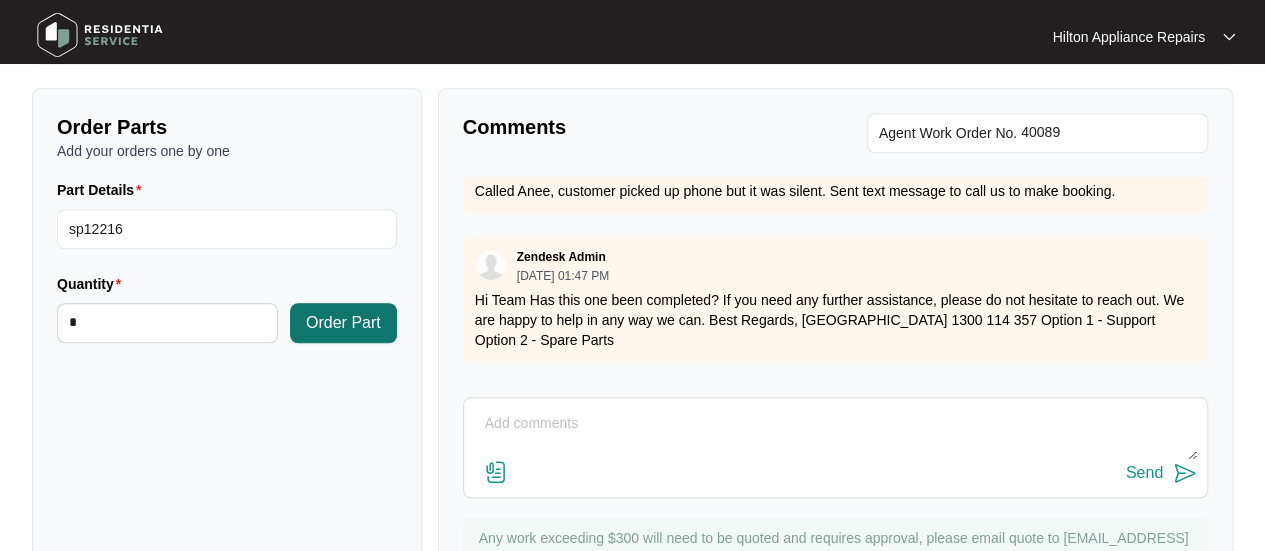 click on "Order Part" at bounding box center [343, 323] 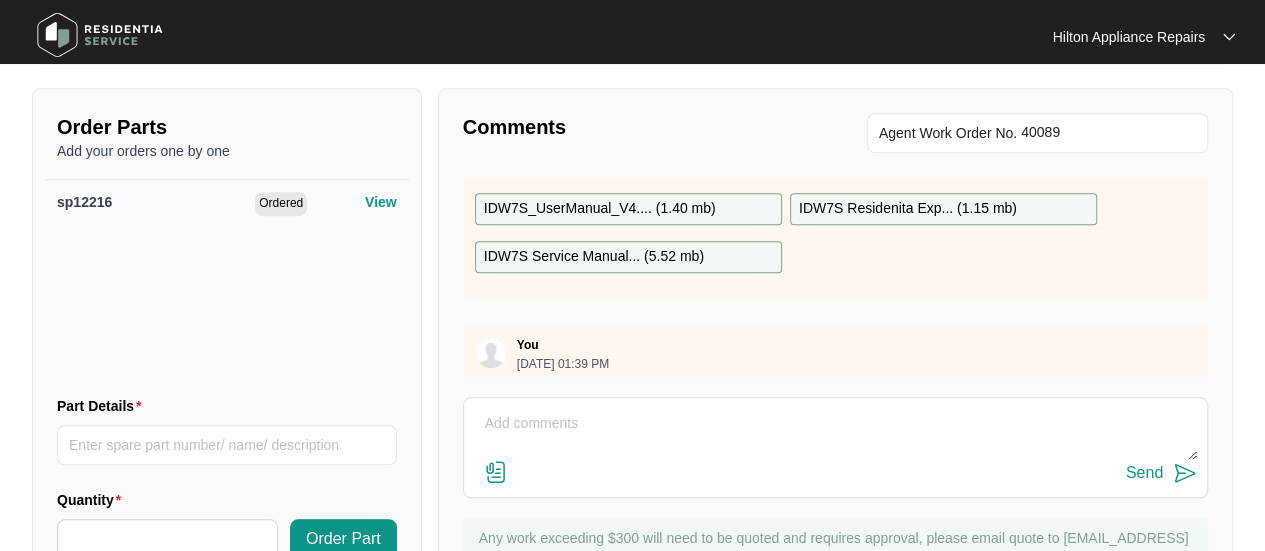 scroll, scrollTop: 0, scrollLeft: 0, axis: both 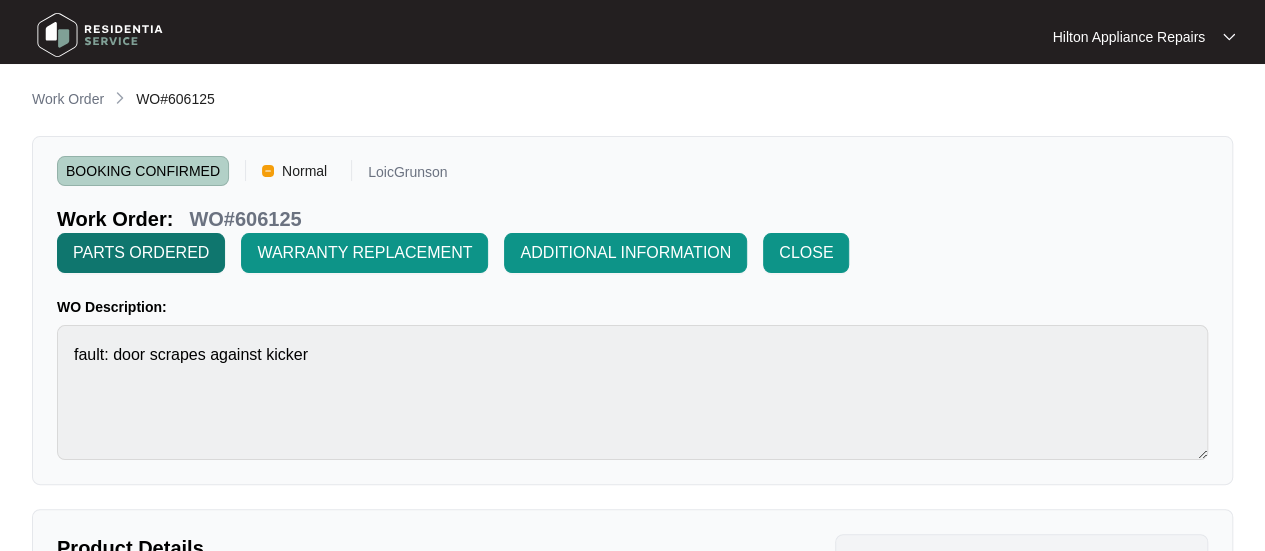 click on "PARTS ORDERED" at bounding box center (141, 253) 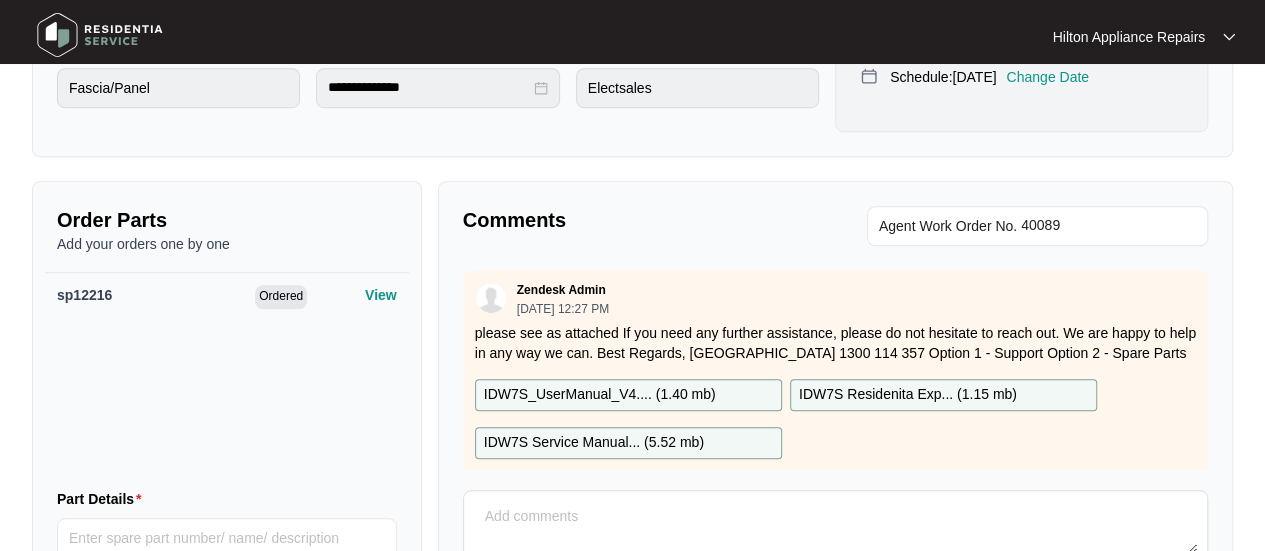 scroll, scrollTop: 600, scrollLeft: 0, axis: vertical 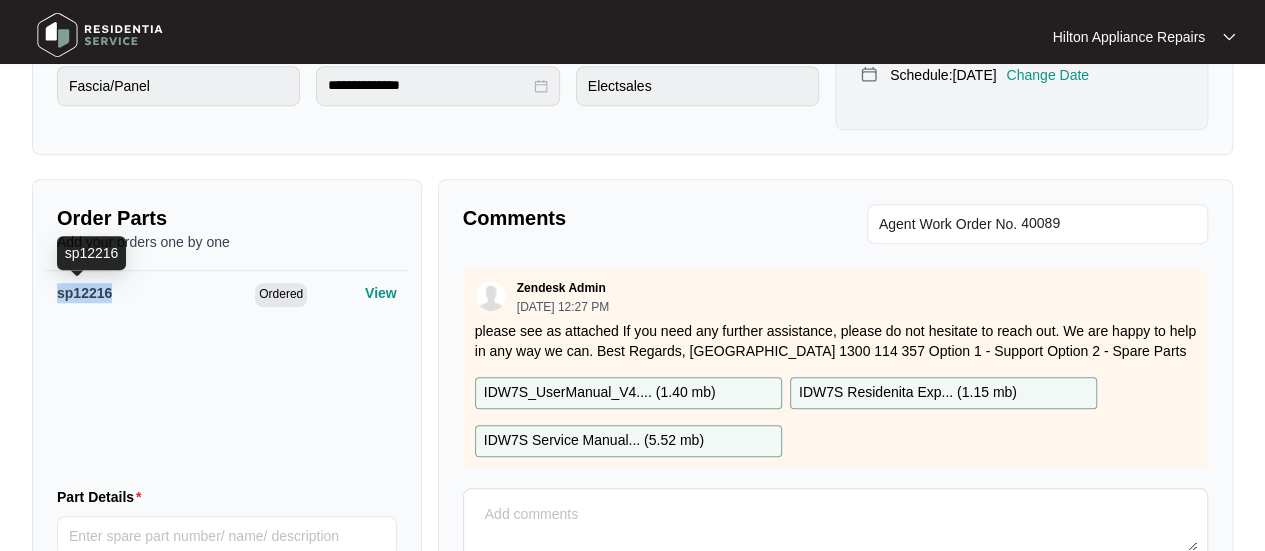 drag, startPoint x: 110, startPoint y: 289, endPoint x: 56, endPoint y: 289, distance: 54 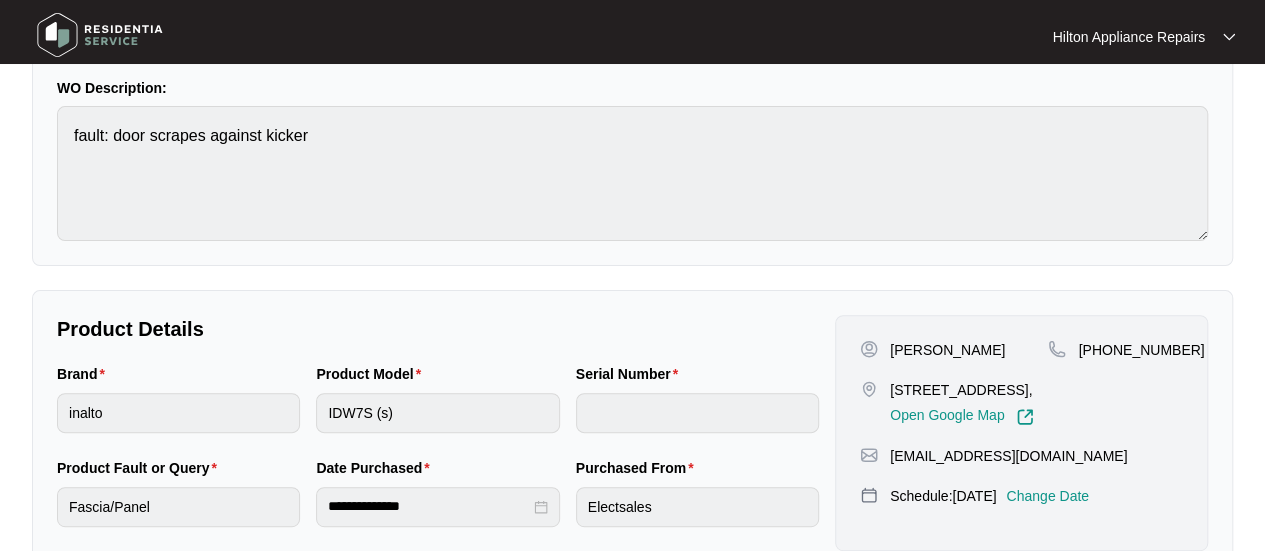 scroll, scrollTop: 0, scrollLeft: 0, axis: both 